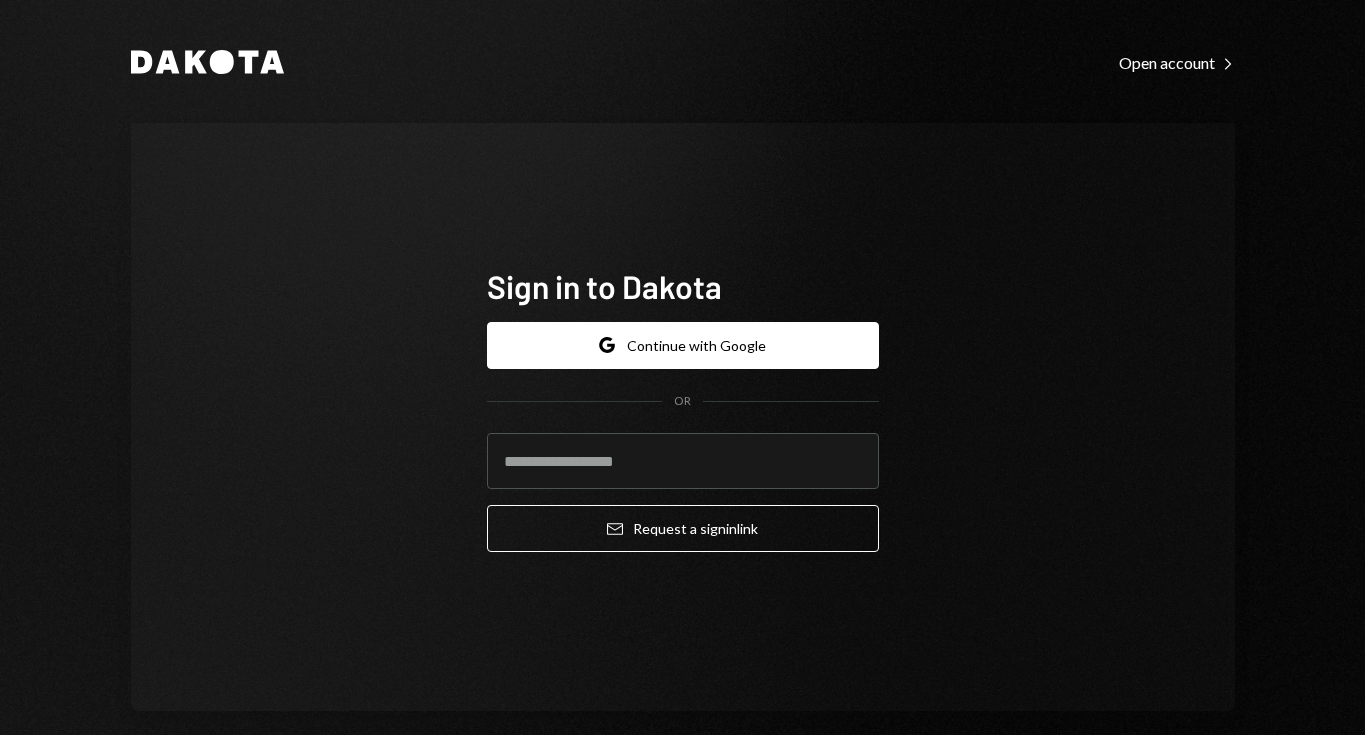 scroll, scrollTop: 0, scrollLeft: 0, axis: both 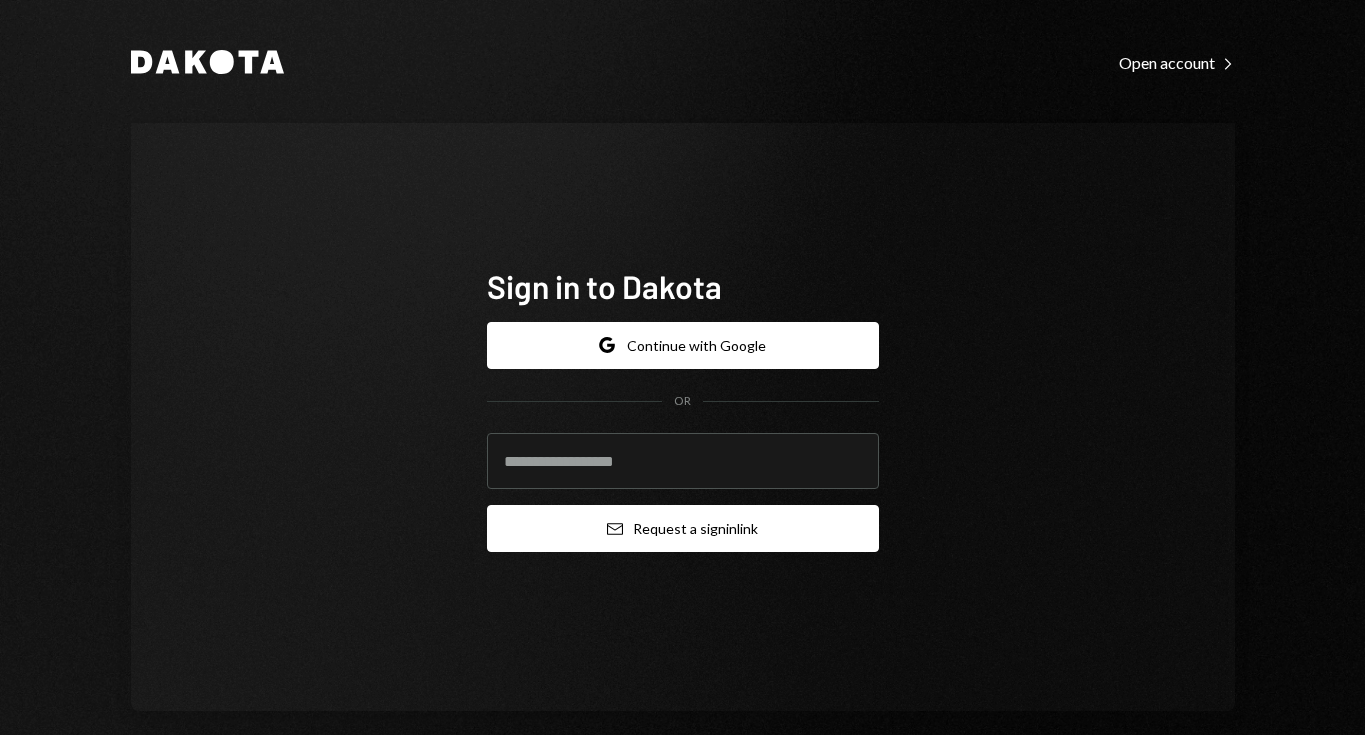 click on "Email Request a sign  in  link" at bounding box center (683, 528) 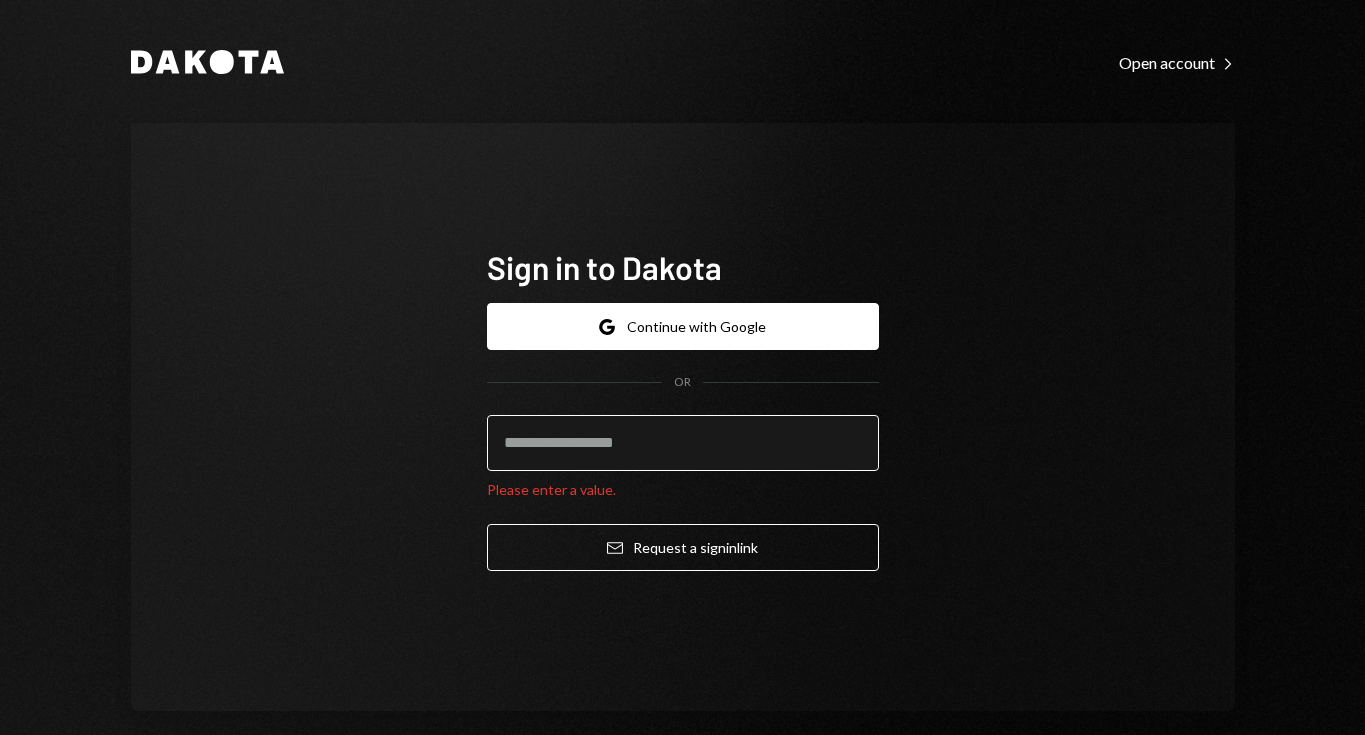 click at bounding box center (683, 443) 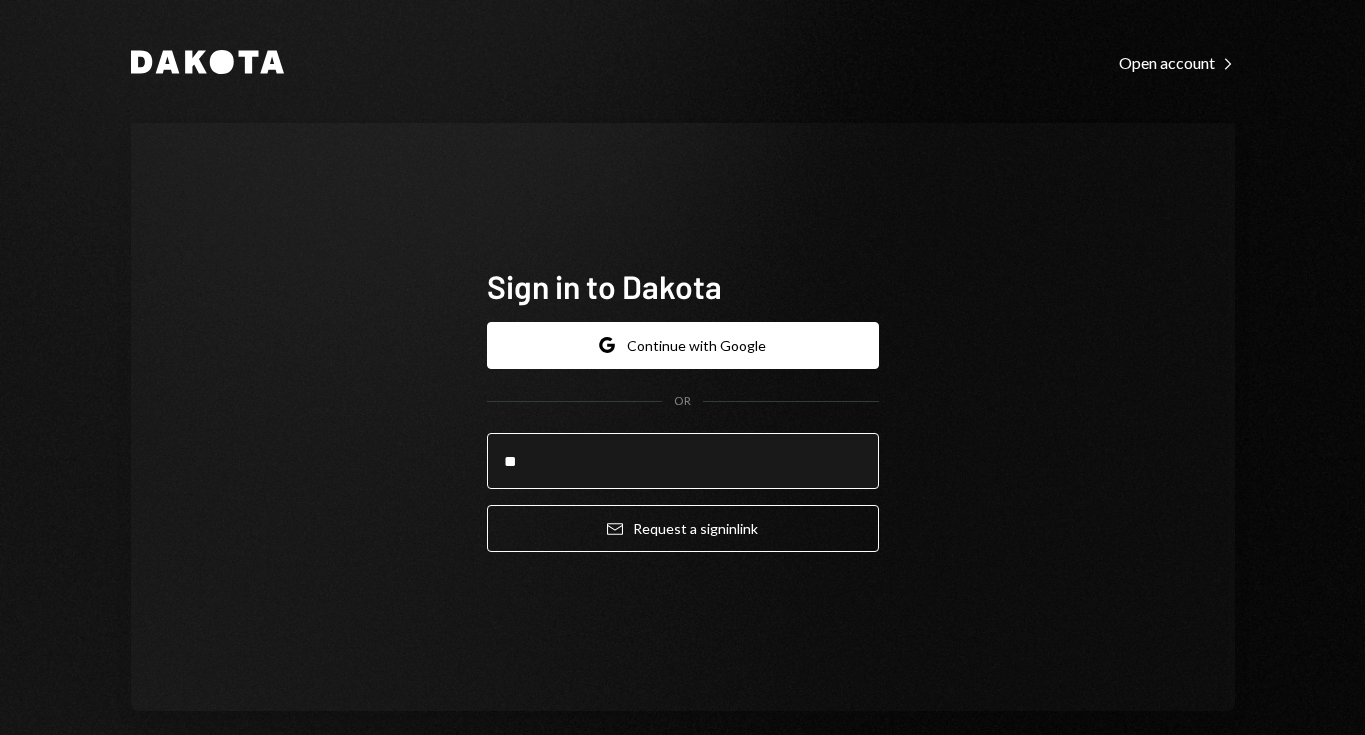 type on "**********" 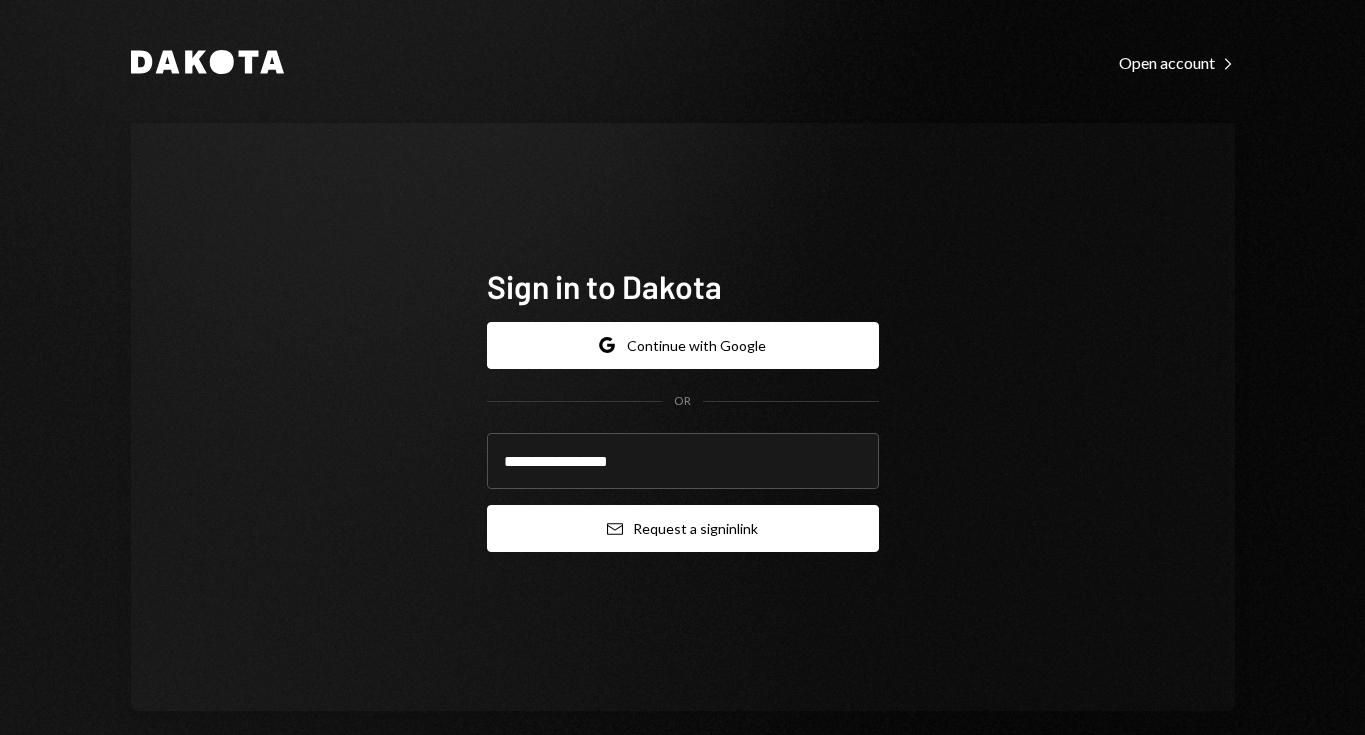 click on "Email Request a sign  in  link" at bounding box center [683, 528] 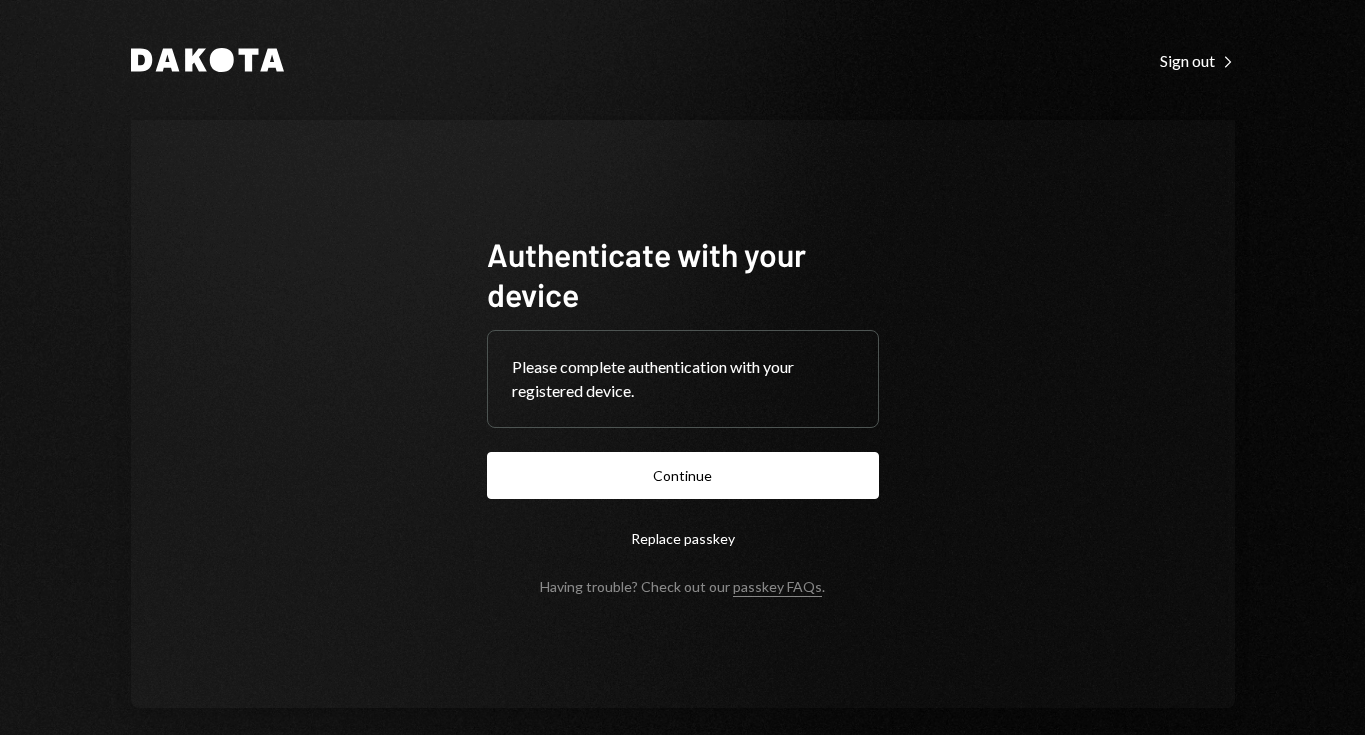 scroll, scrollTop: 0, scrollLeft: 0, axis: both 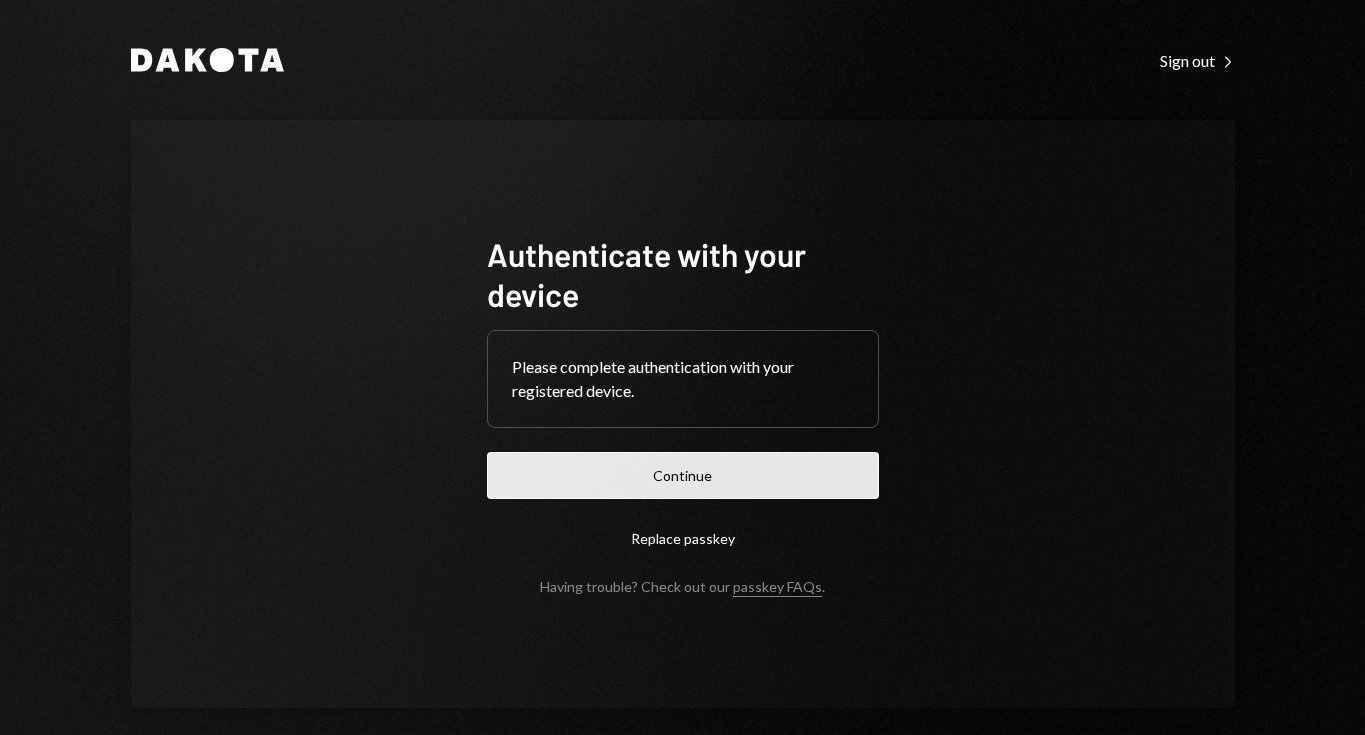 click on "Continue" at bounding box center (683, 475) 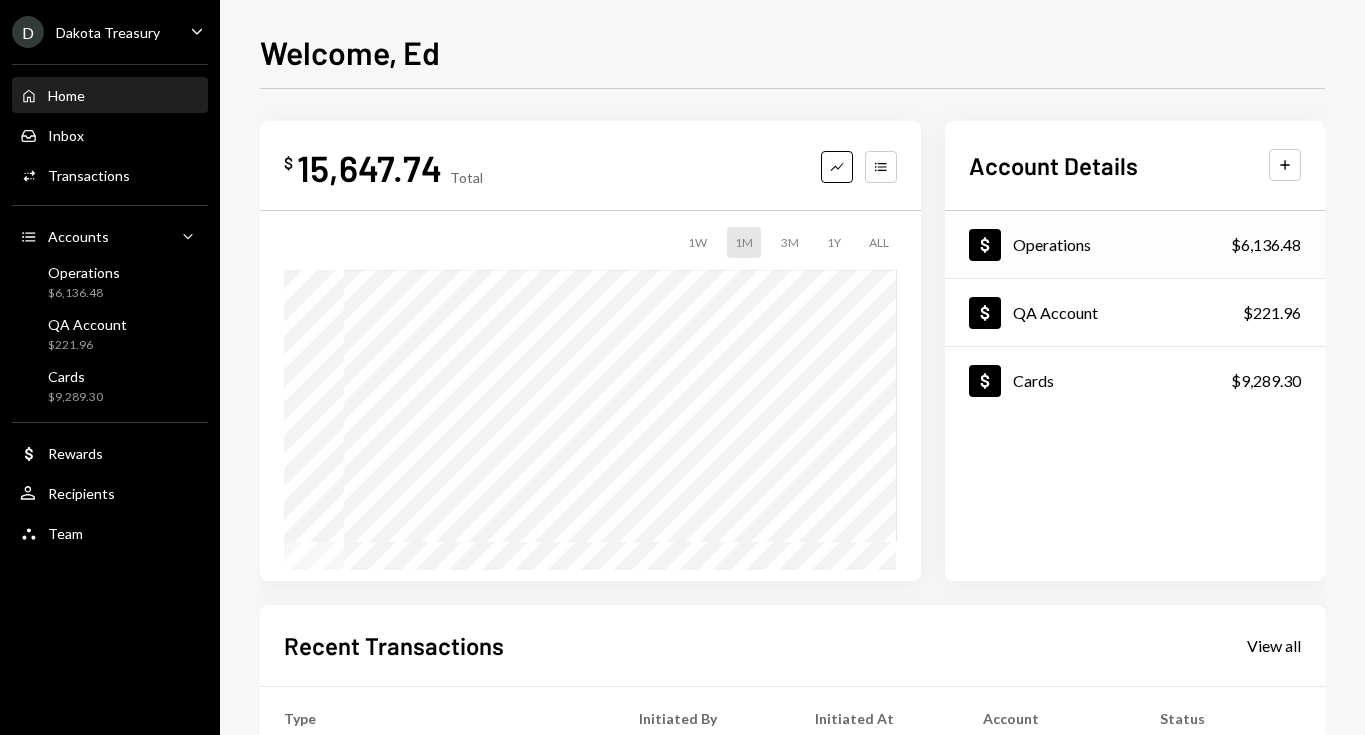 click on "Operations" at bounding box center [1052, 244] 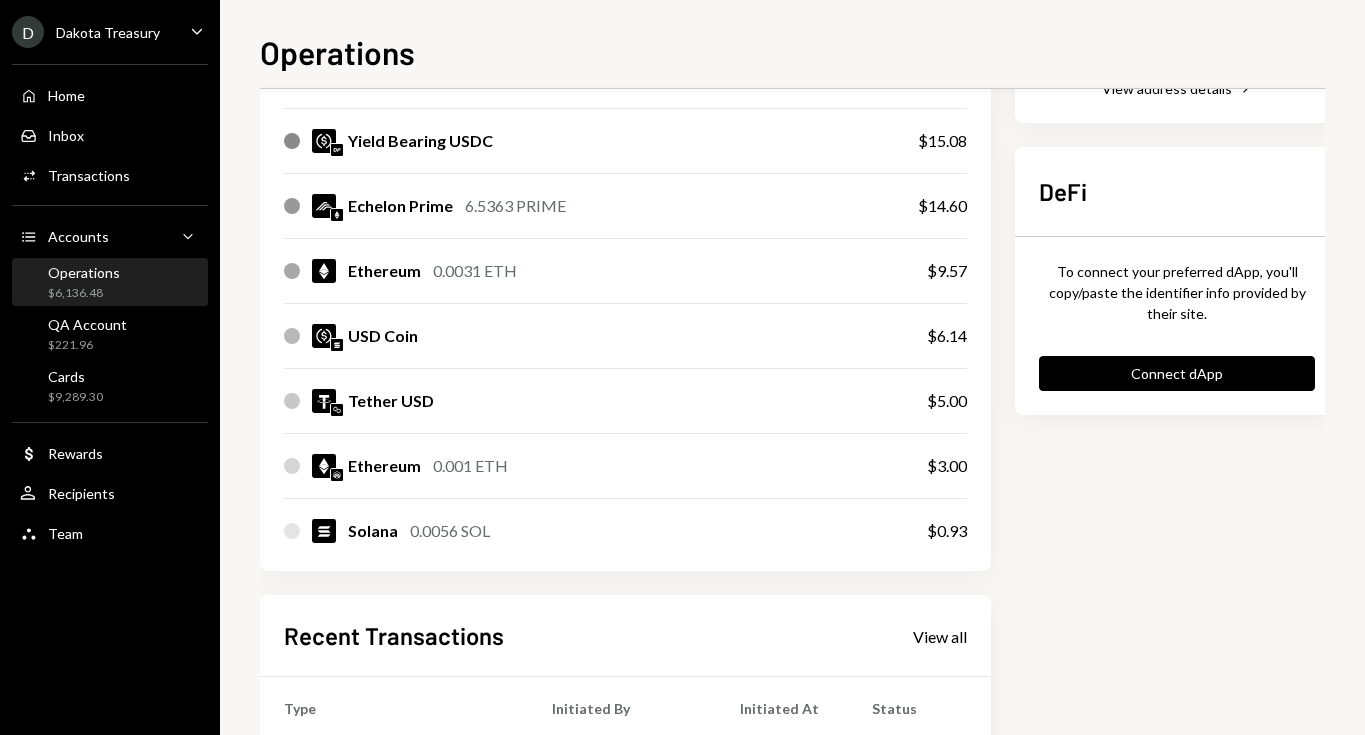 scroll, scrollTop: 808, scrollLeft: 0, axis: vertical 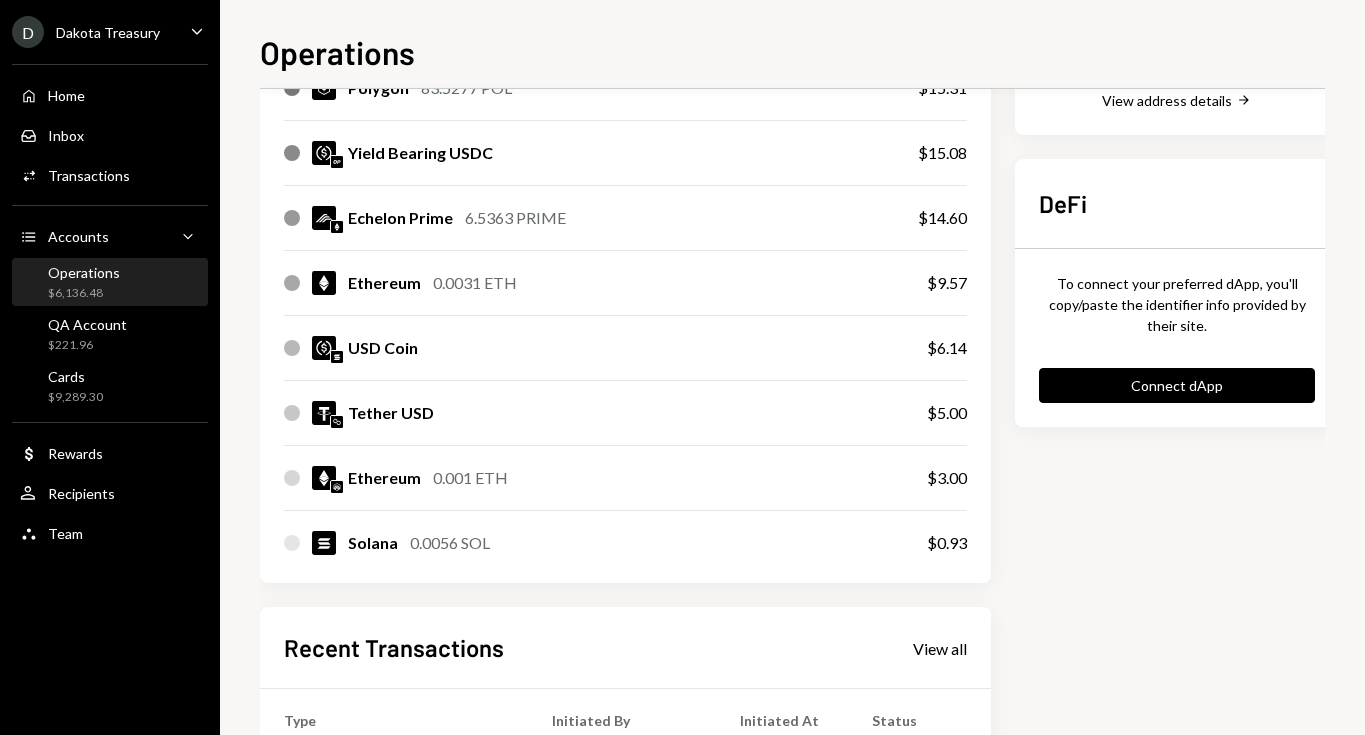 click at bounding box center (337, 422) 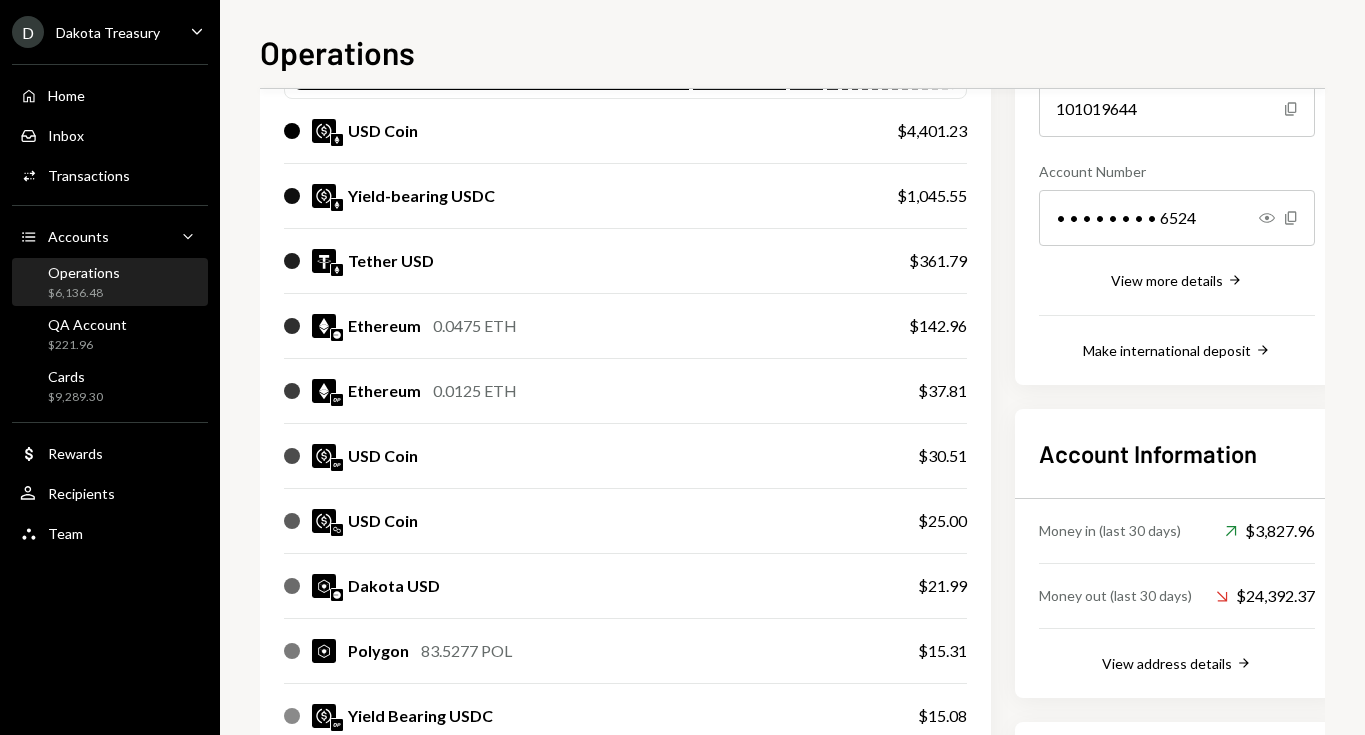 scroll, scrollTop: 0, scrollLeft: 0, axis: both 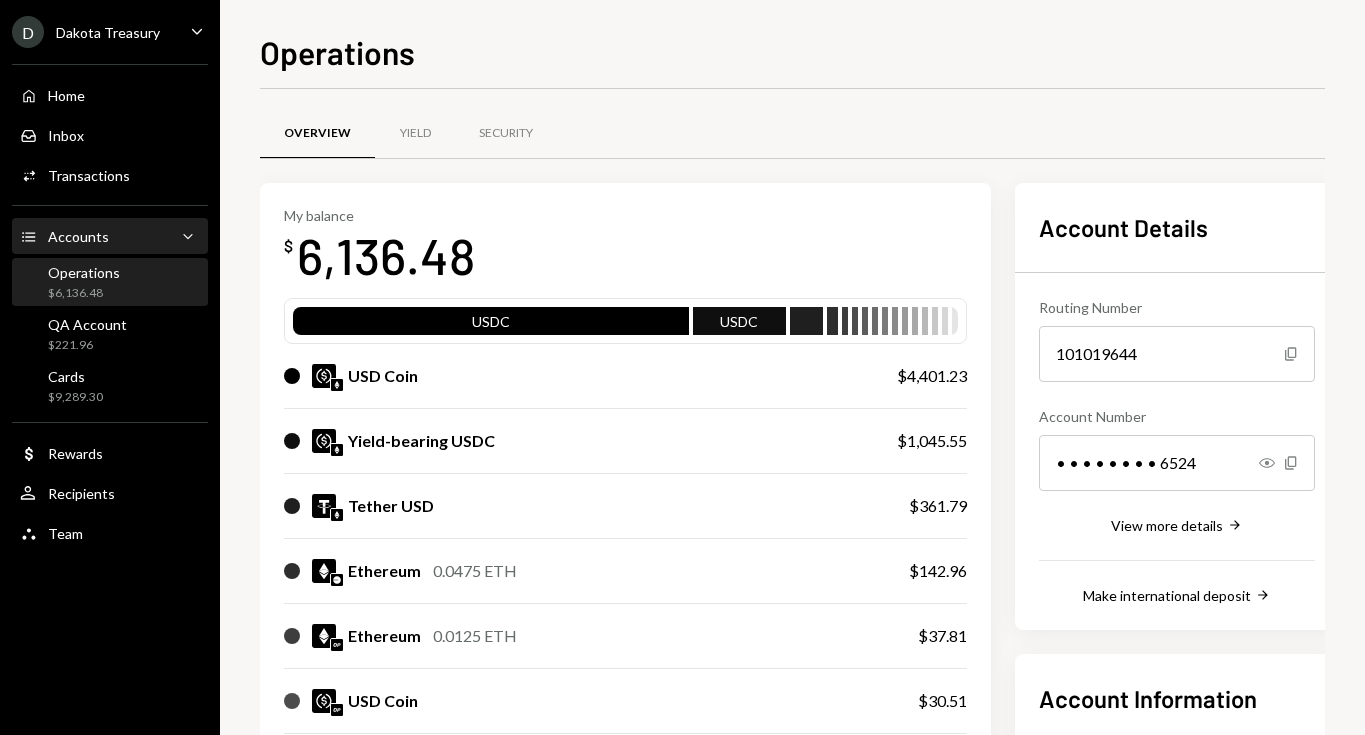 click on "Accounts" at bounding box center [78, 236] 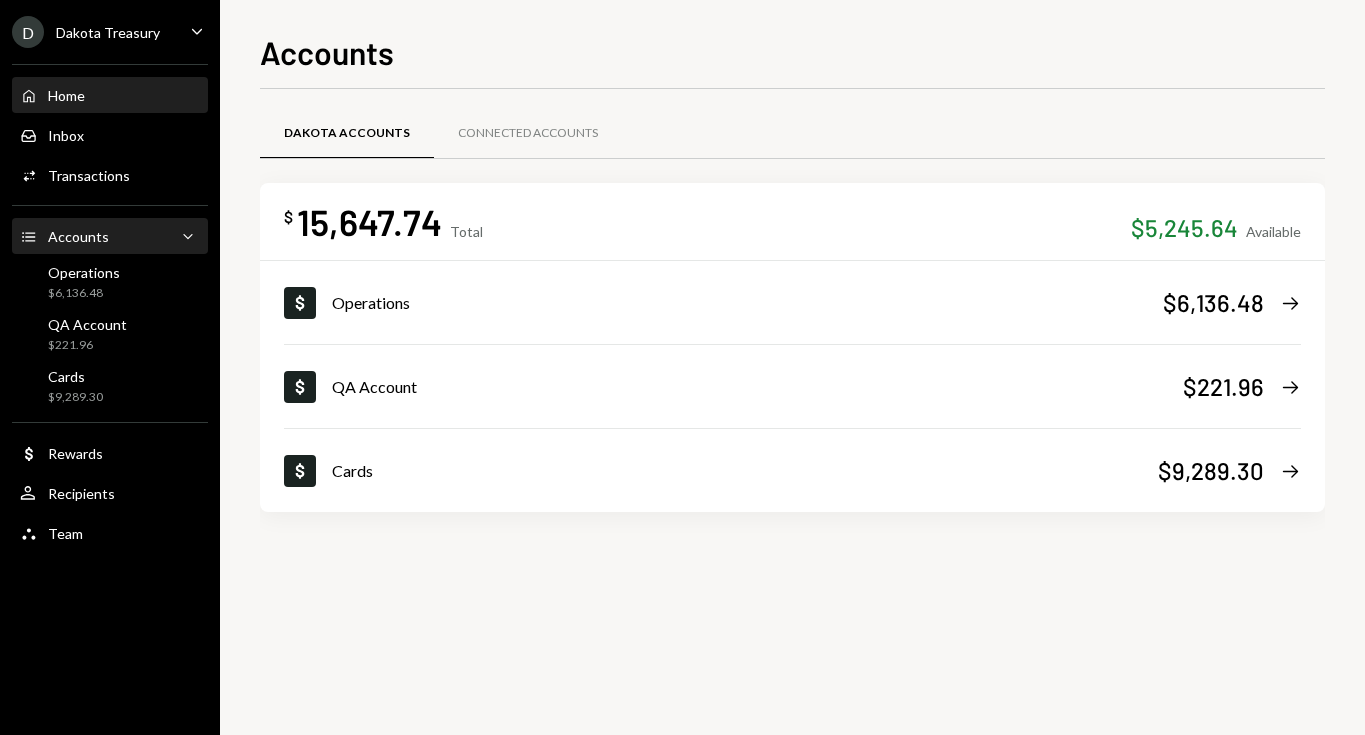 click on "Home" at bounding box center (66, 95) 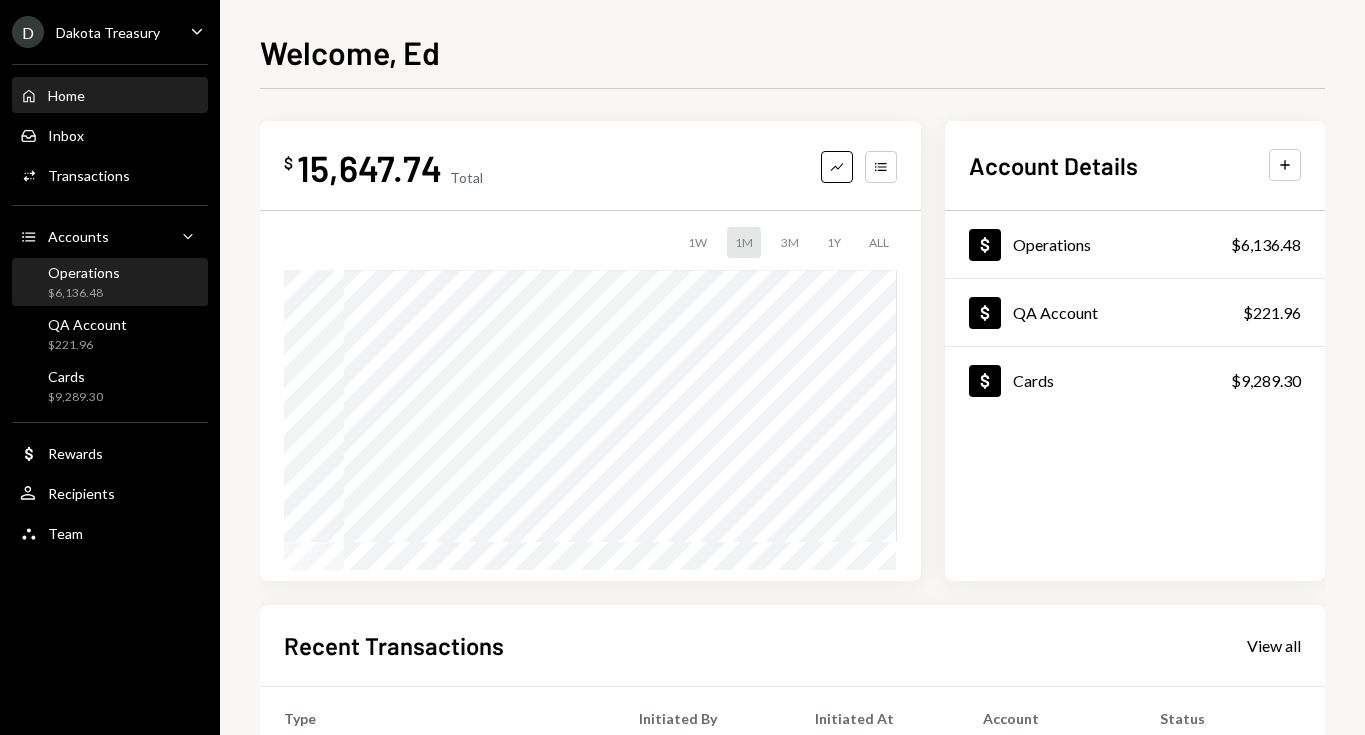 click on "$6,136.48" at bounding box center [84, 293] 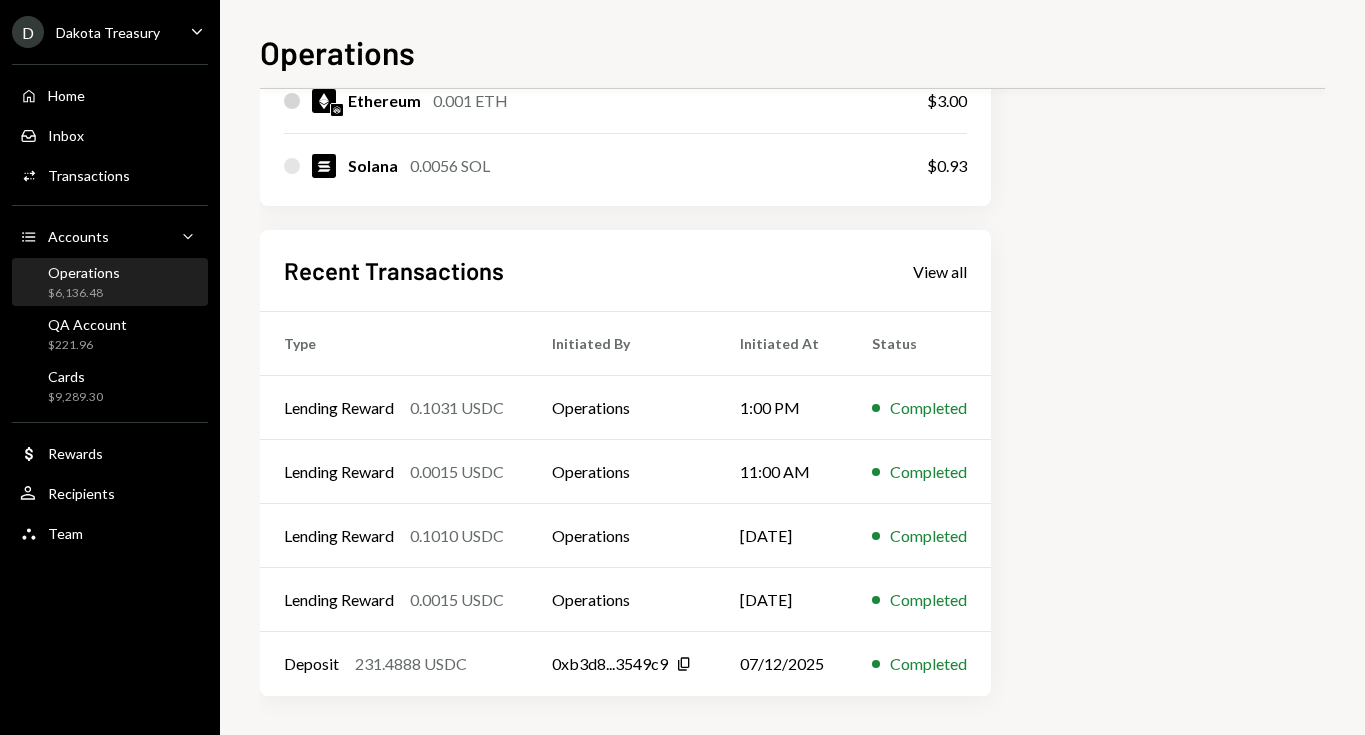 scroll, scrollTop: 1182, scrollLeft: 0, axis: vertical 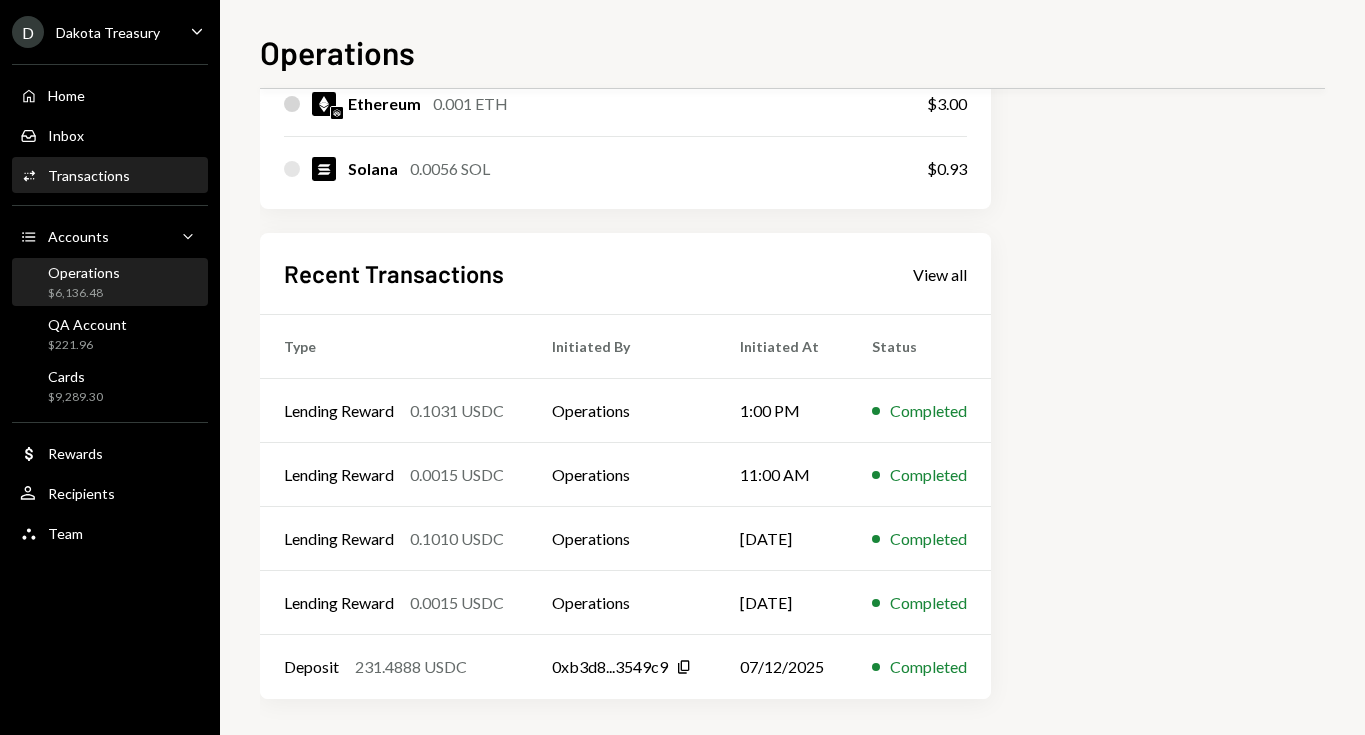 click on "Activities Transactions" at bounding box center [110, 176] 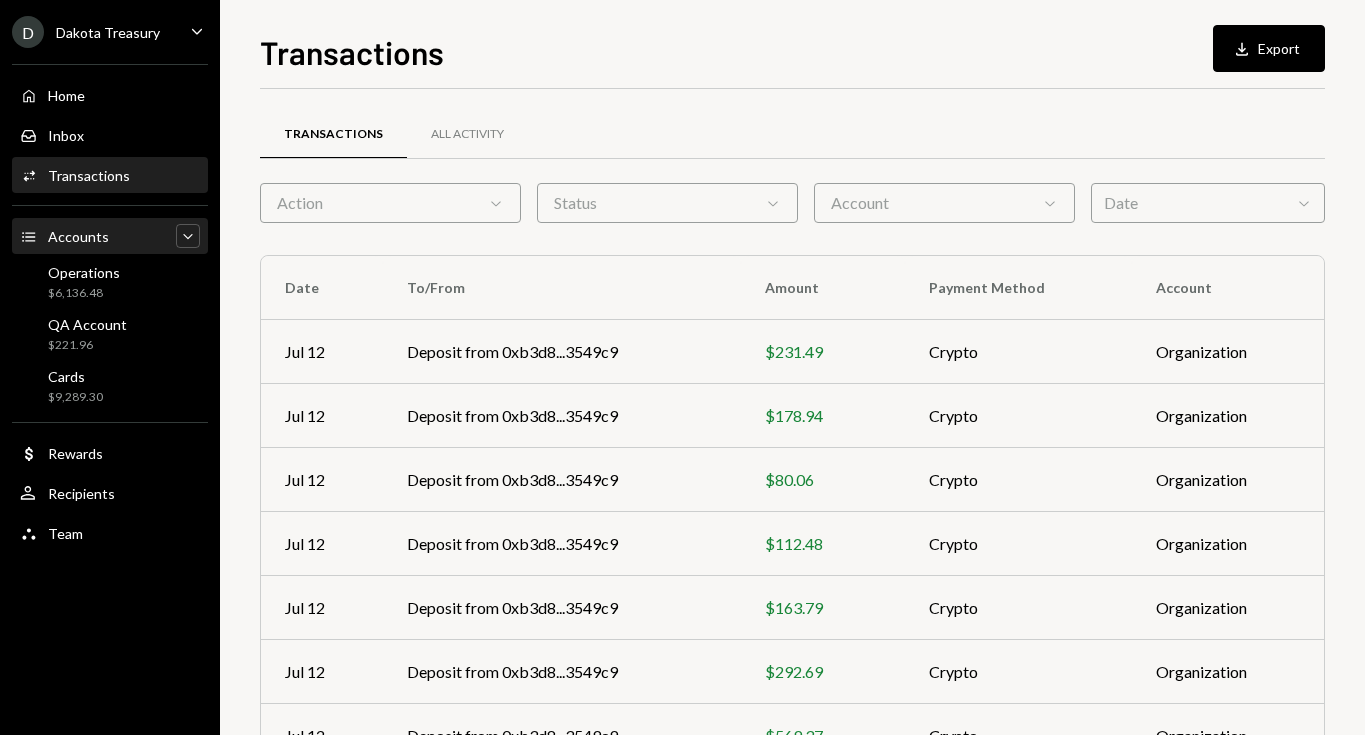 click on "Caret Down" 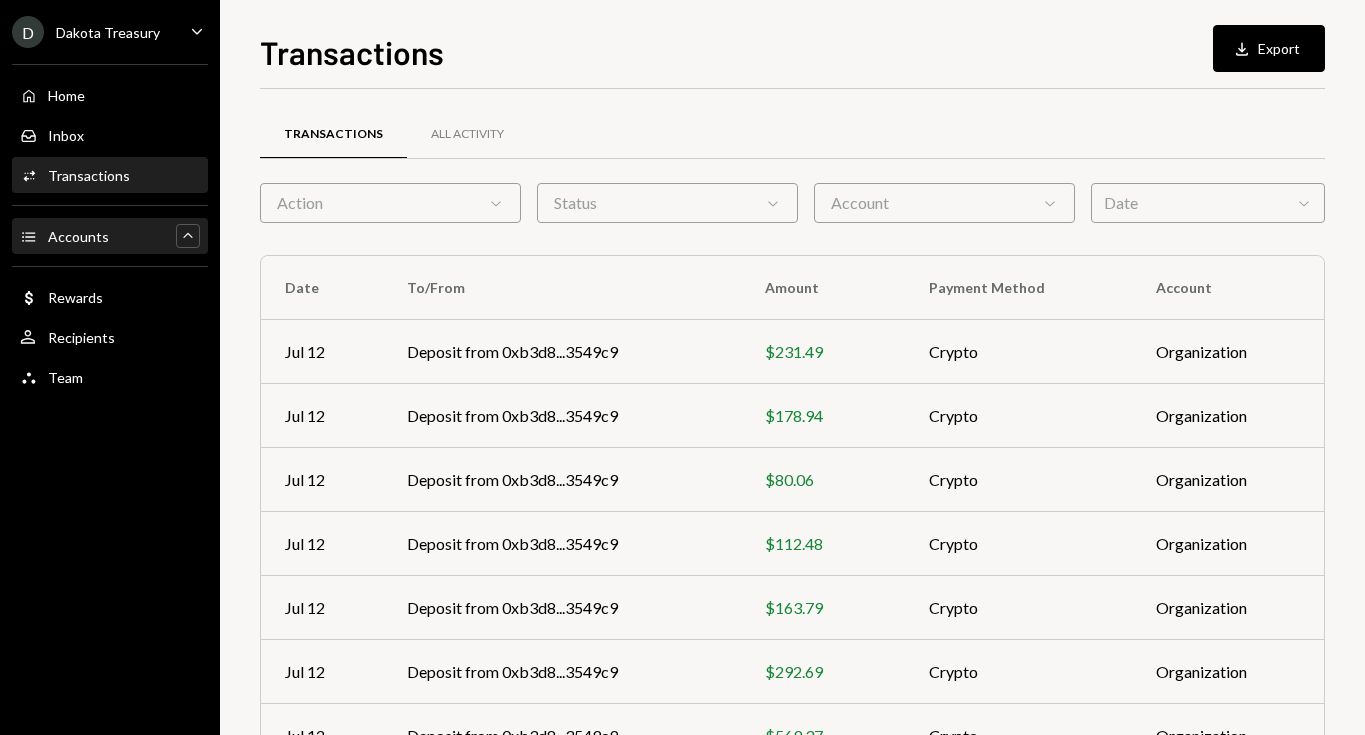 click on "Caret Up" 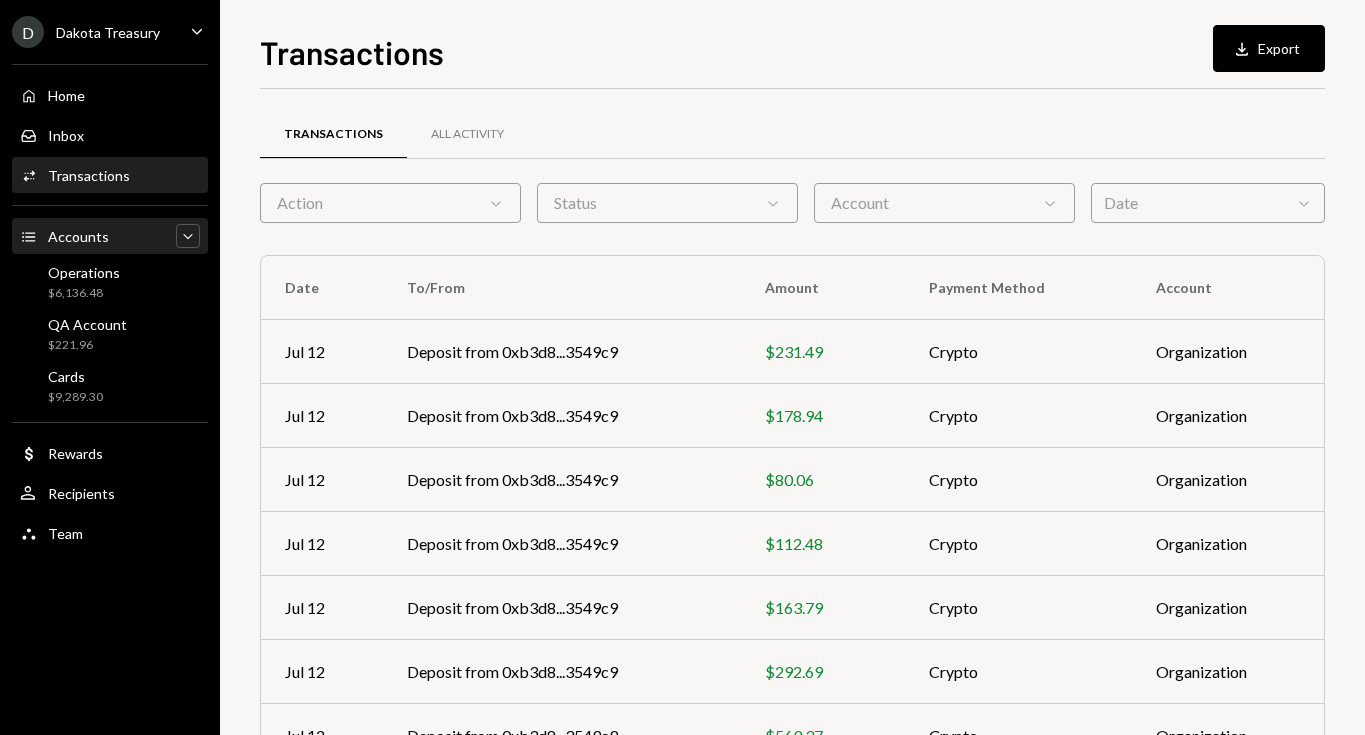 click on "Accounts" 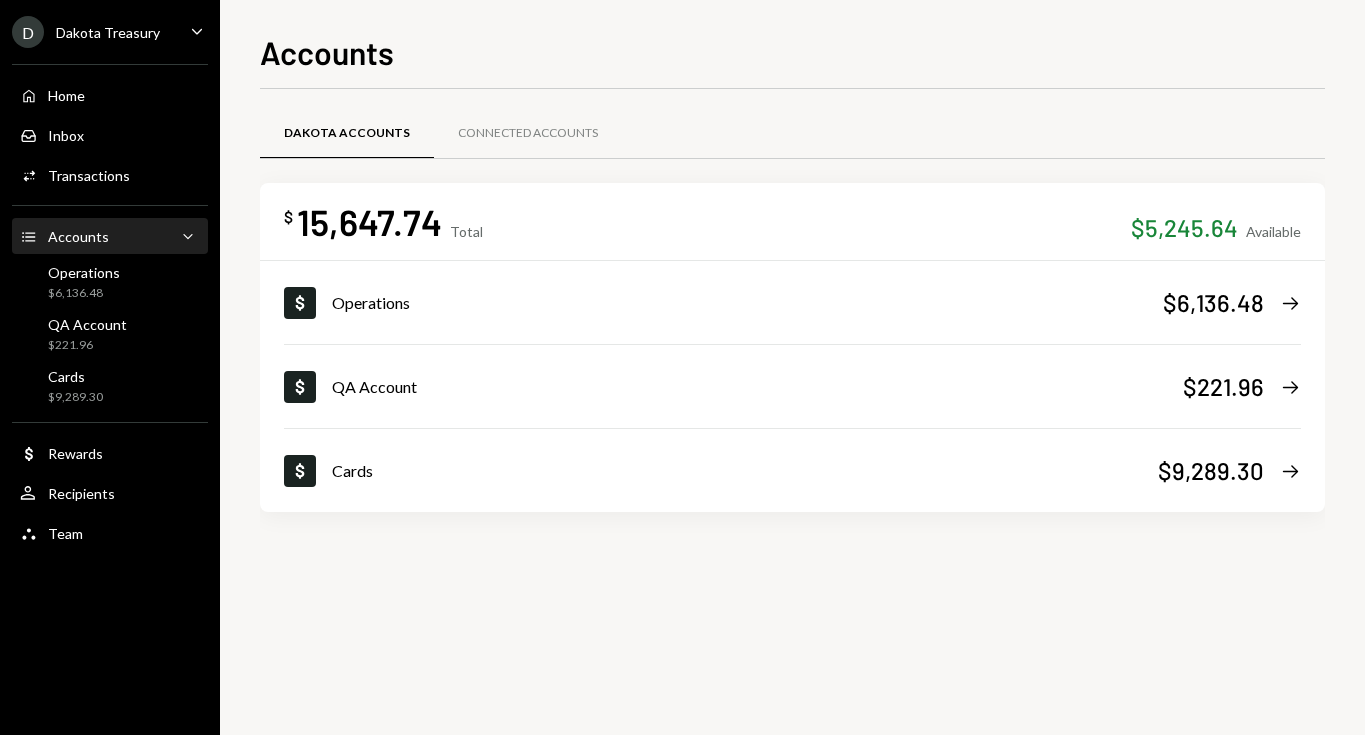 click on "Caret Down" 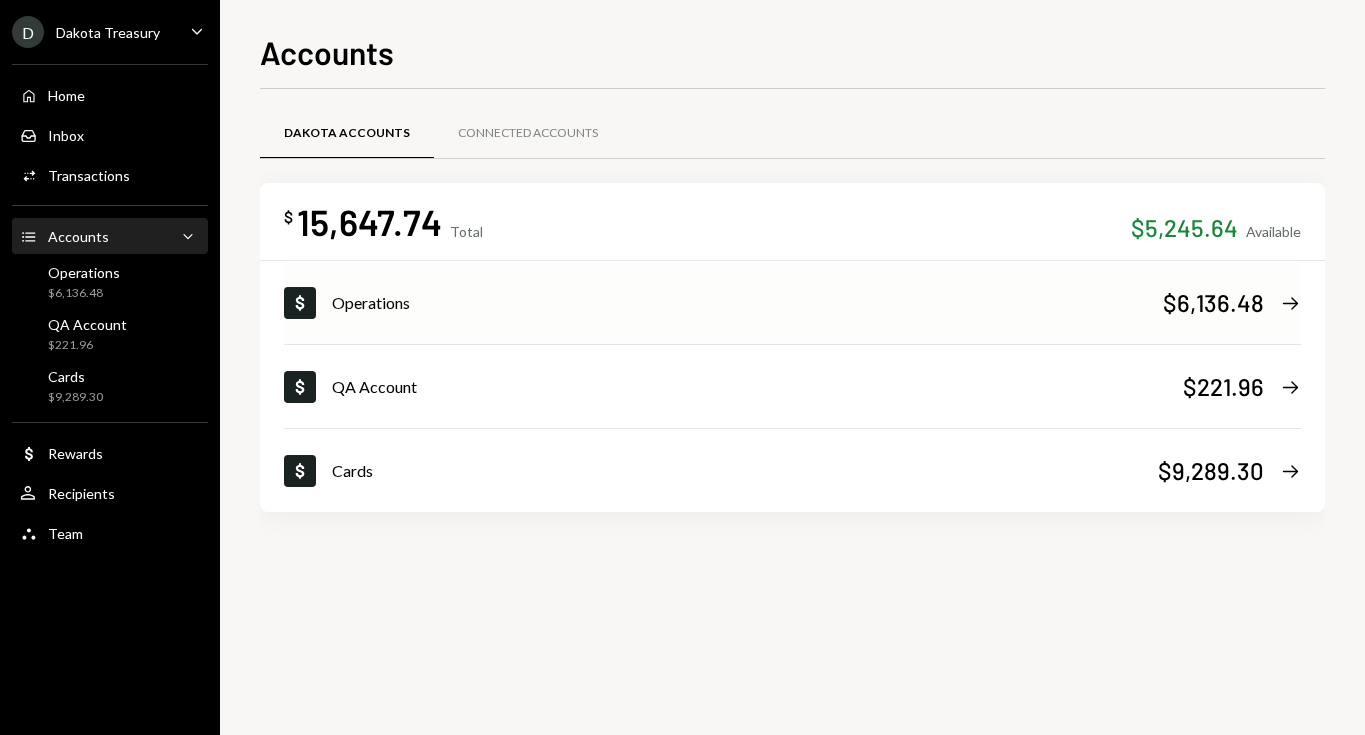 click on "Operations" at bounding box center (747, 303) 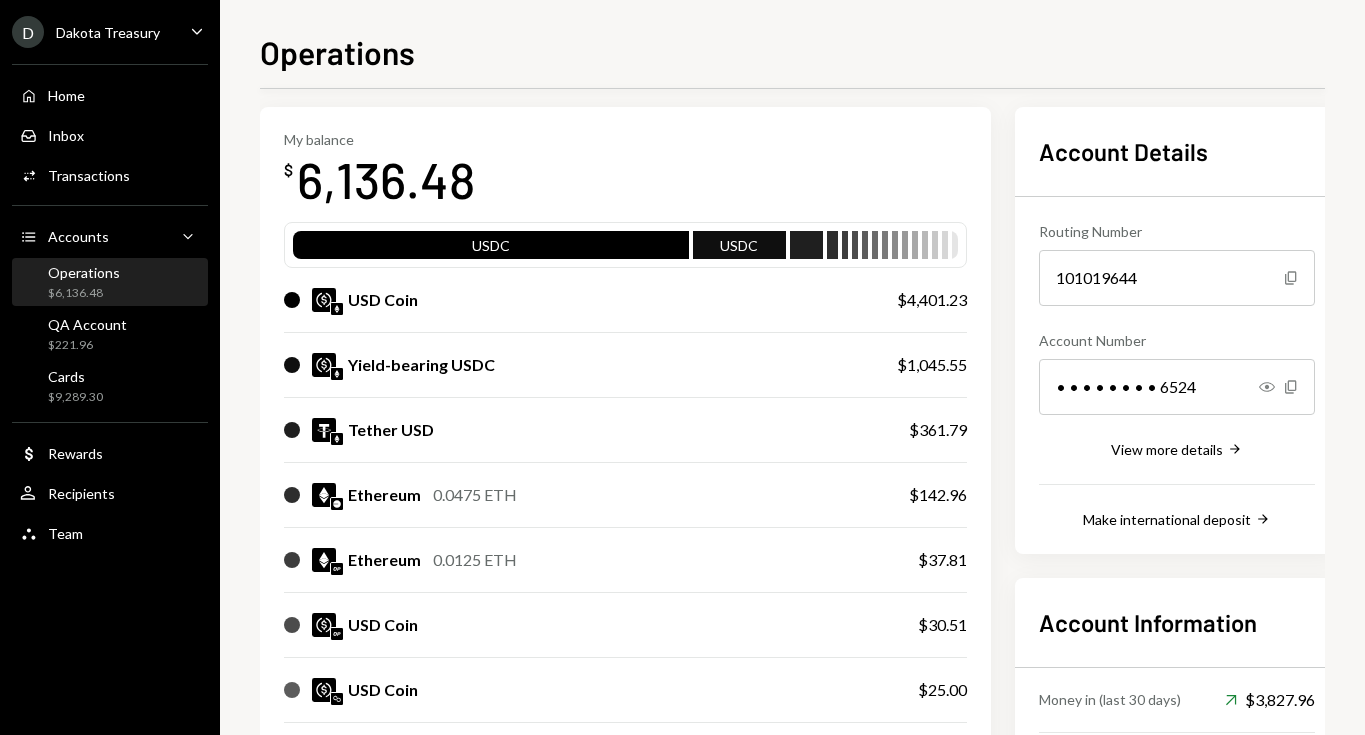 scroll, scrollTop: 0, scrollLeft: 0, axis: both 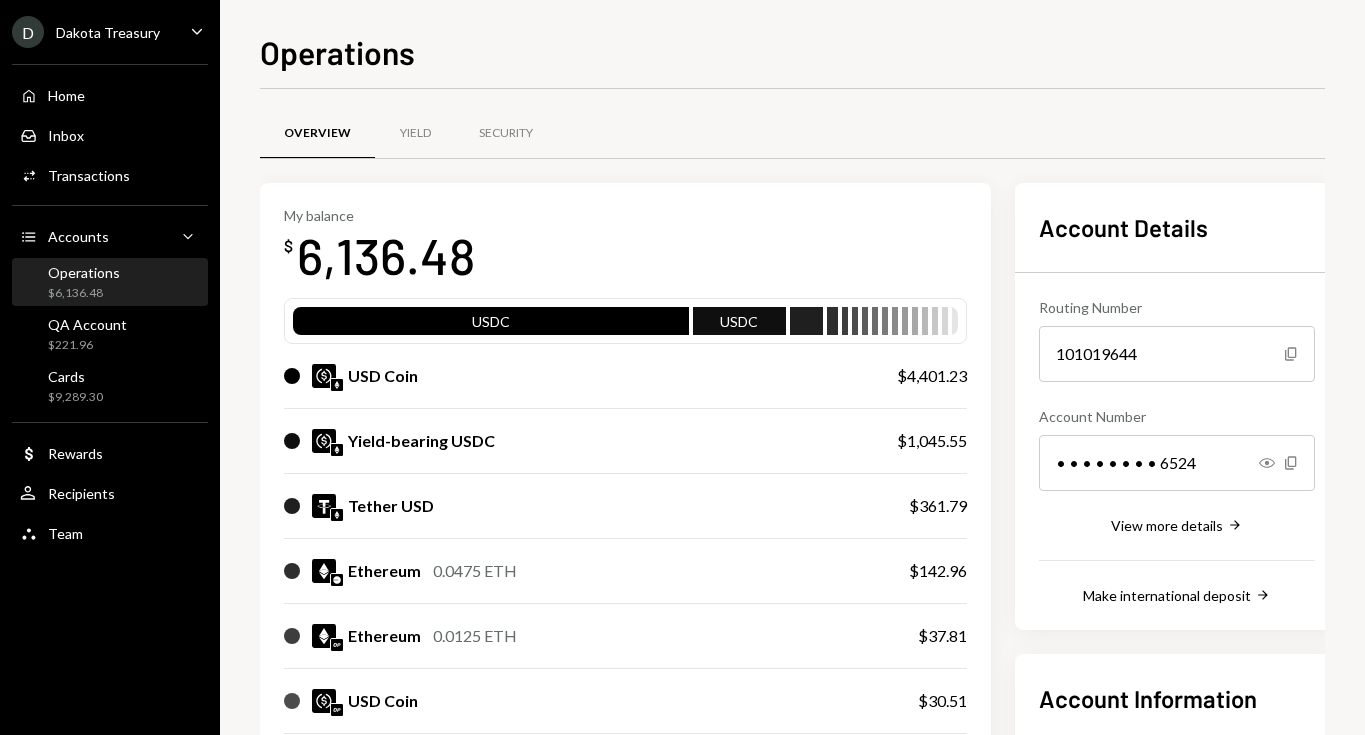 click on "USD Coin" at bounding box center (570, 376) 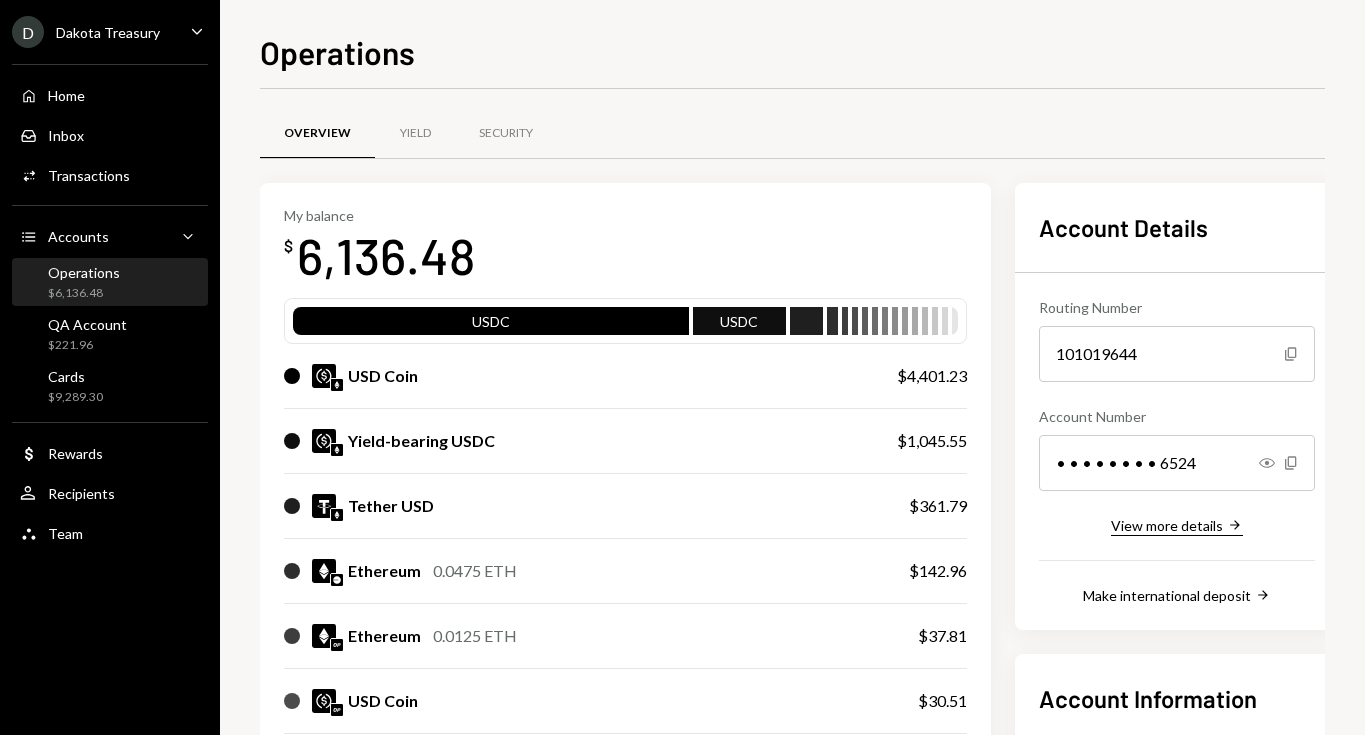 click on "View more details" at bounding box center (1167, 525) 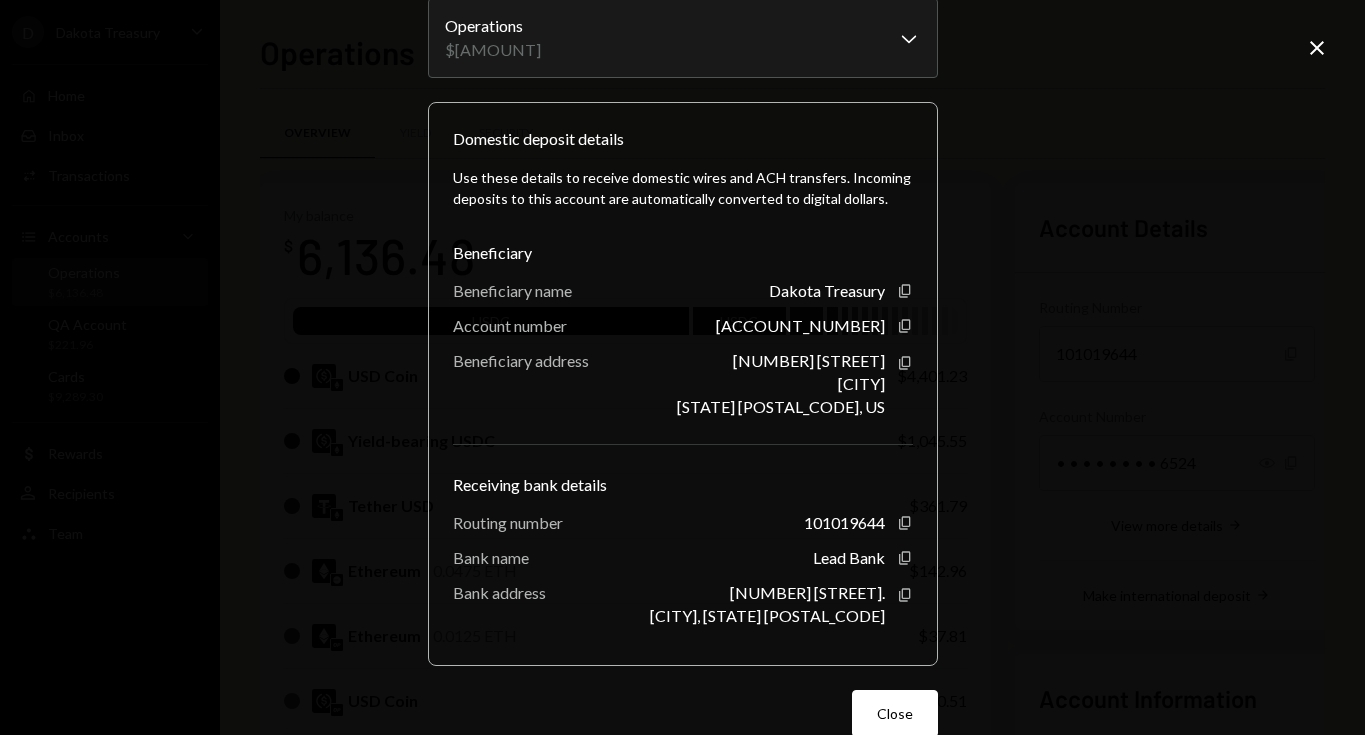 scroll, scrollTop: 157, scrollLeft: 0, axis: vertical 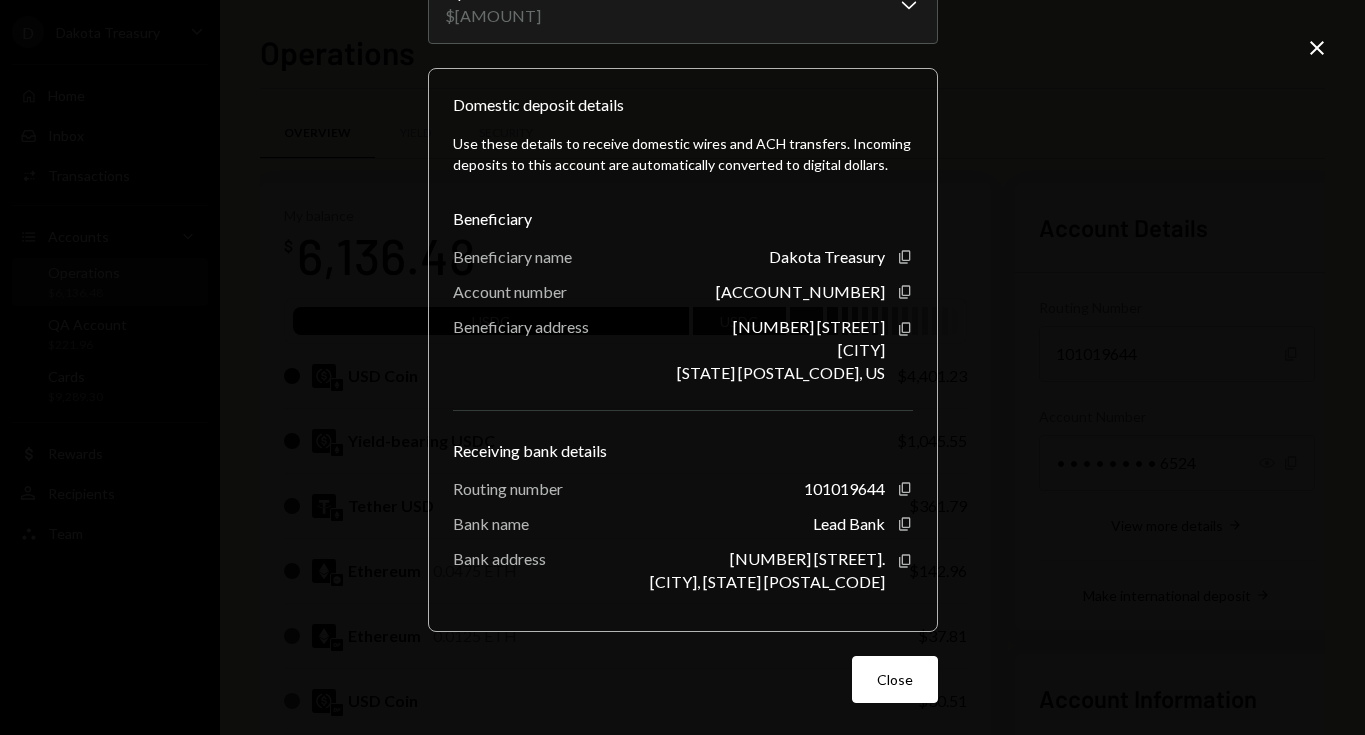 click on "Close" 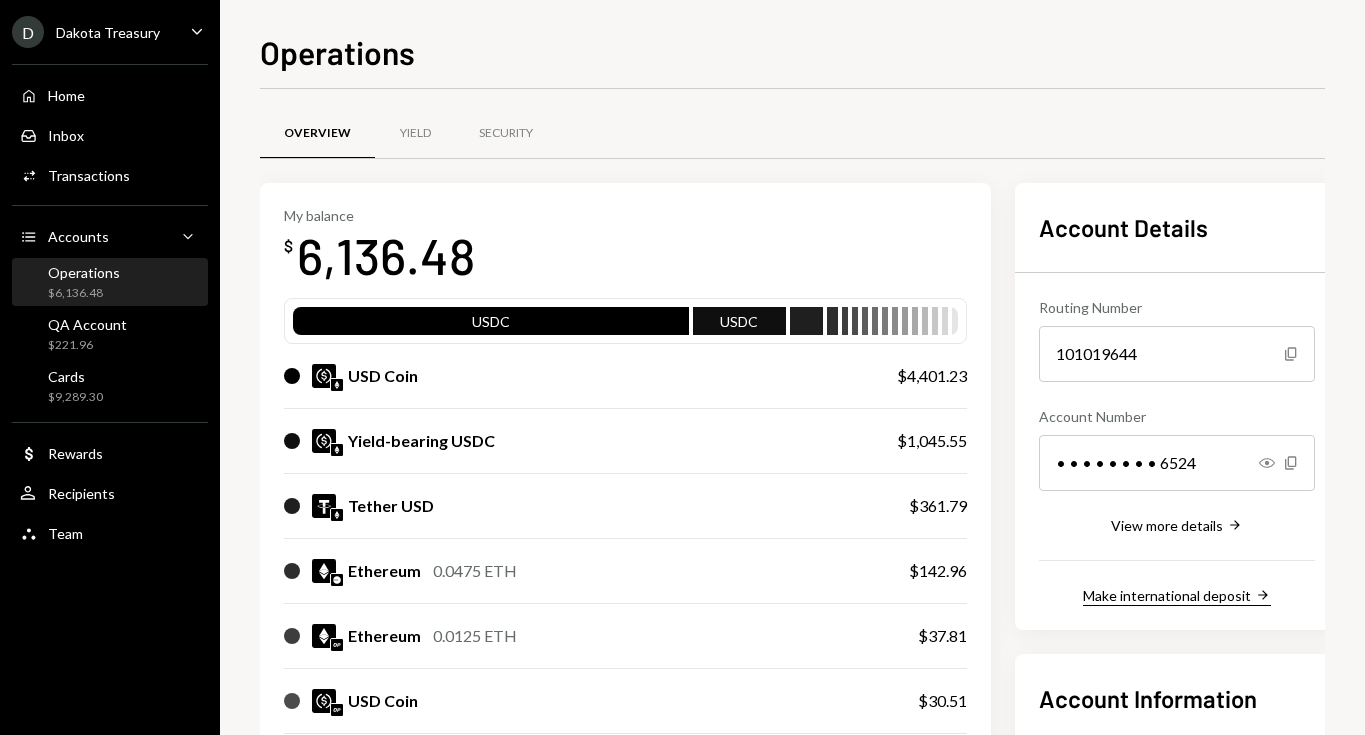 click on "Make international deposit" at bounding box center [1167, 595] 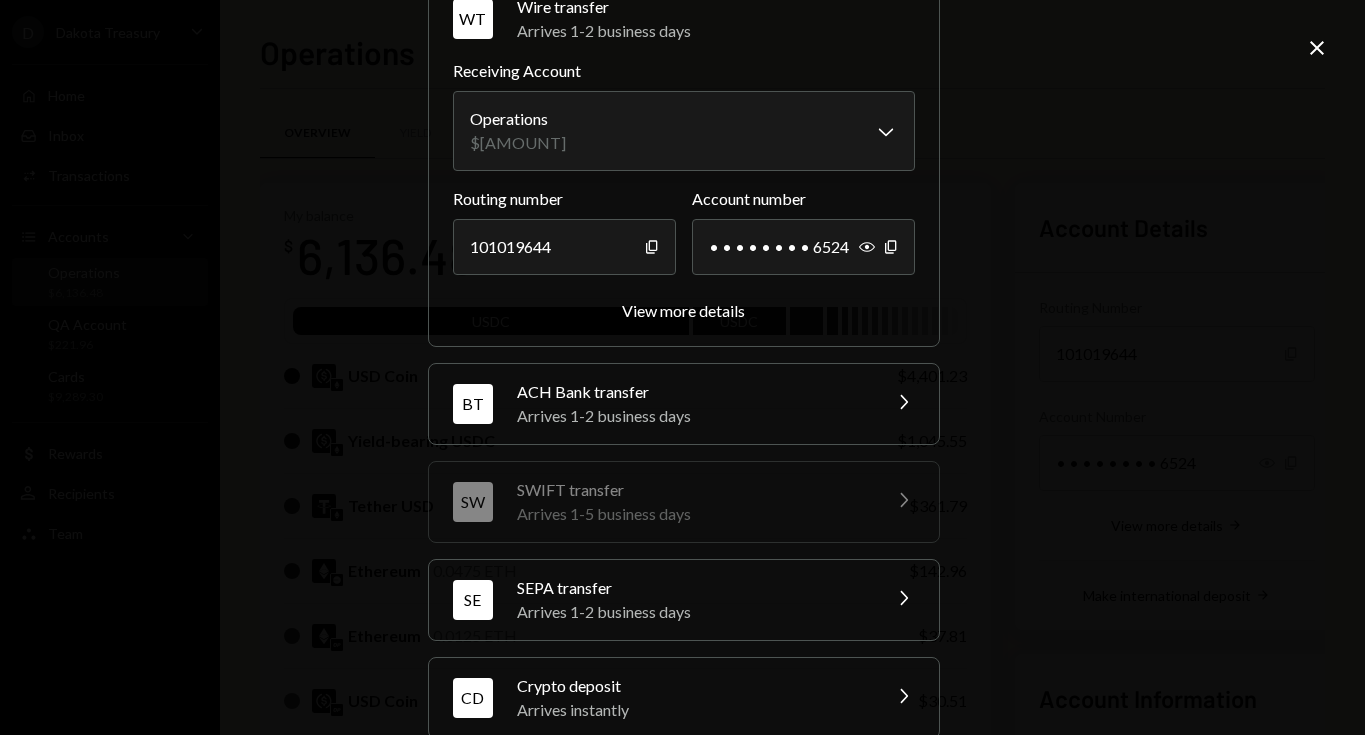 scroll, scrollTop: 143, scrollLeft: 0, axis: vertical 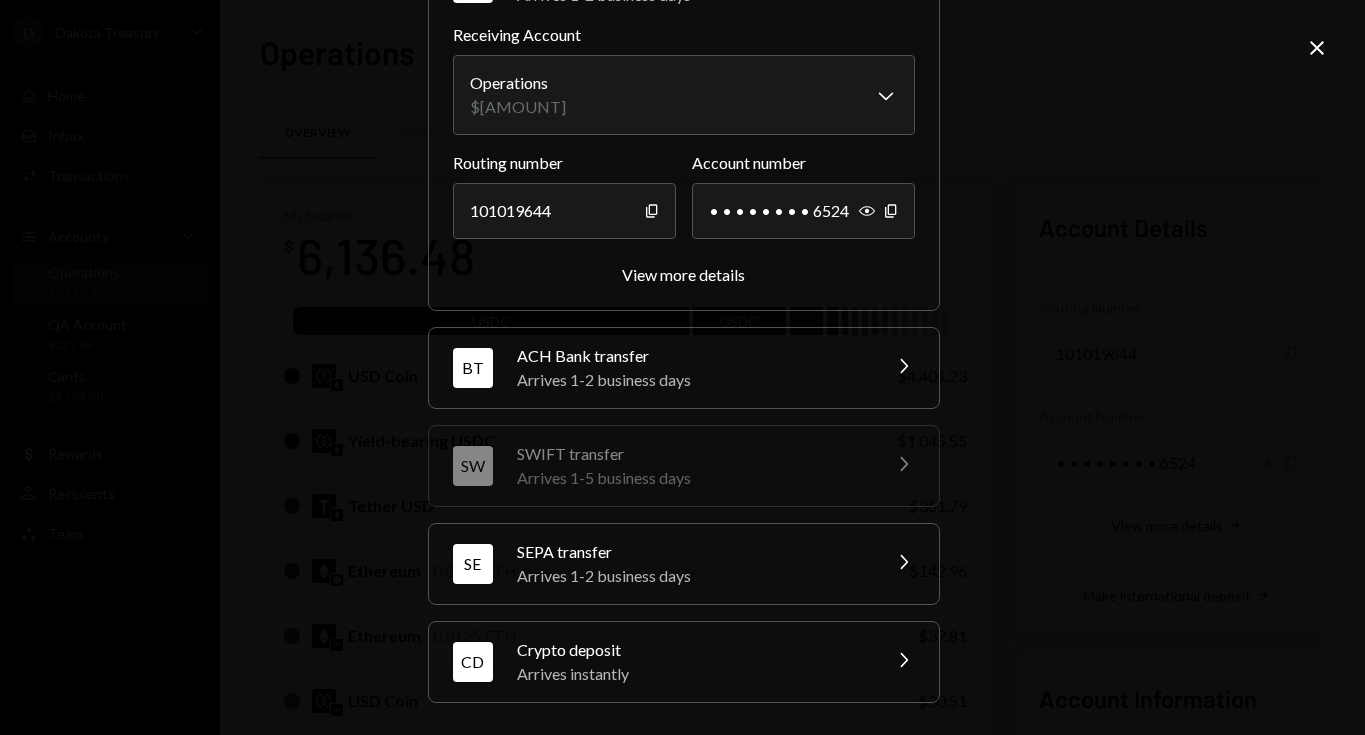 click on "Crypto deposit" at bounding box center [692, 650] 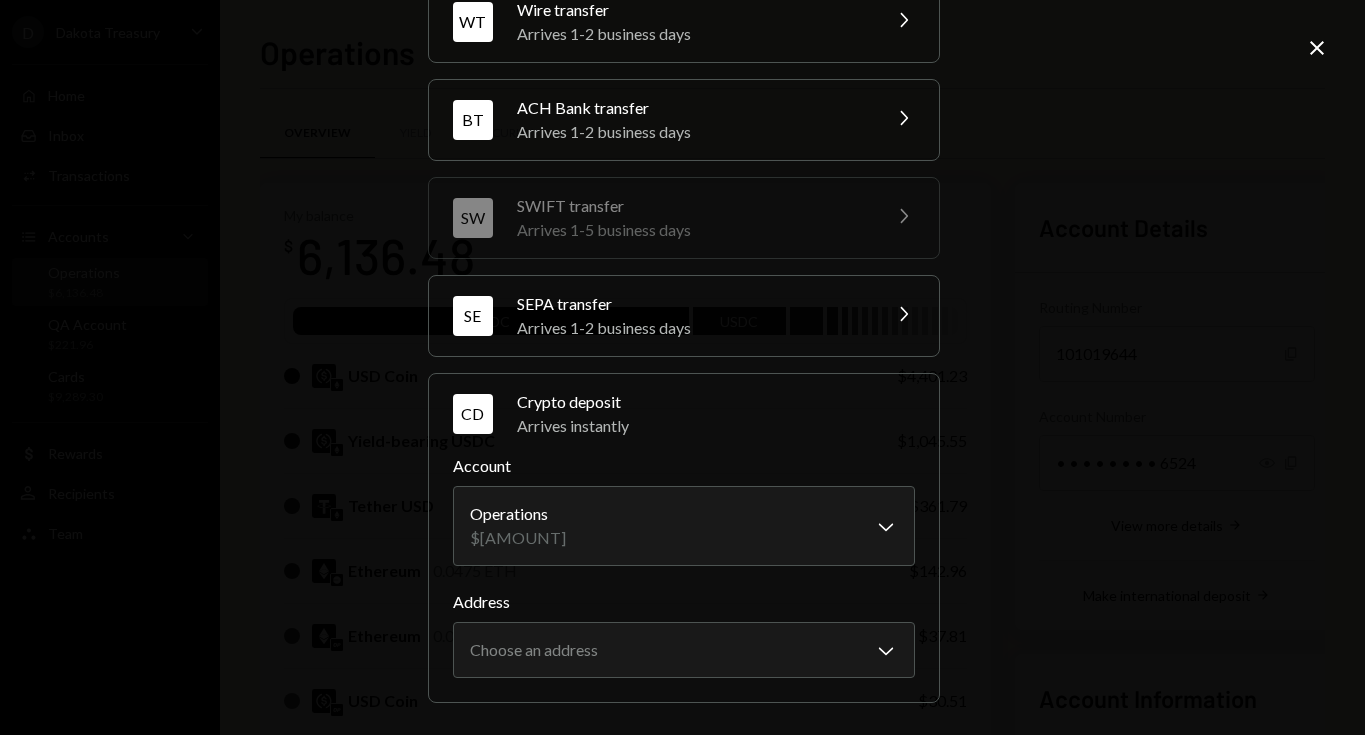 scroll, scrollTop: 103, scrollLeft: 0, axis: vertical 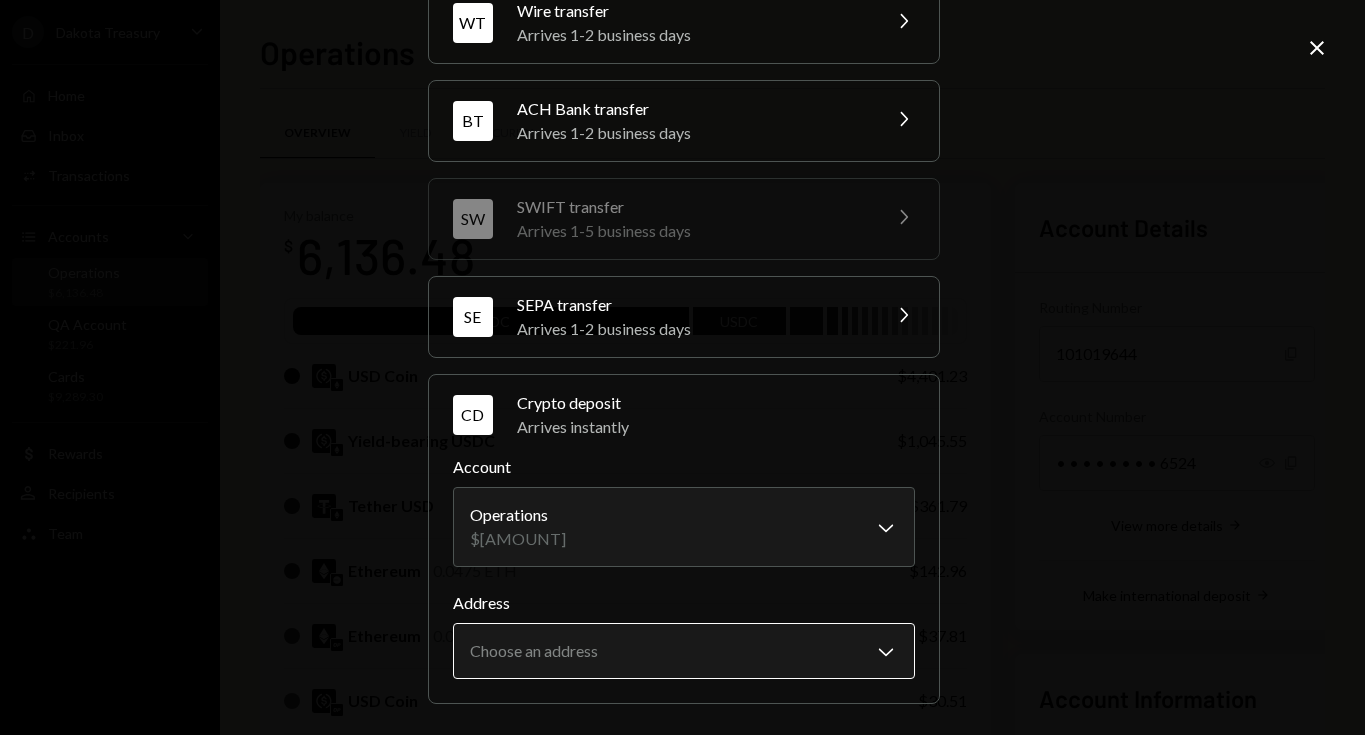 click on "Operations $[AMOUNT] QA Account $[AMOUNT] Cards $[AMOUNT] Dollar Rewards User Recipients Team Team Operations Overview Yield Security My balance $ [AMOUNT] USDC USDC USD Coin $[AMOUNT] Yield-bearing USDC $[AMOUNT] Tether USD $[AMOUNT] Ethereum 0.0475  ETH $[AMOUNT] Ethereum 0.0125  ETH $[AMOUNT] USD Coin $[AMOUNT] USD Coin $[AMOUNT] Dakota USD $[AMOUNT] Polygon 83.5277  POL $[AMOUNT] Yield Bearing USDC $[AMOUNT] Echelon Prime 6.5363  PRIME $[AMOUNT] Ethereum 0.0031  ETH $[AMOUNT] USD Coin $[AMOUNT] Tether USD $[AMOUNT] Ethereum 0.001  ETH $[AMOUNT] Solana 0.0056  SOL $[AMOUNT] Recent Transactions View all Type Initiated By Initiated At Status Lending Reward 0.1031  USDC Operations 1:00 PM Completed Lending Reward 0.0015  USDC Operations 11:00 AM Completed Lending Reward 0.1010  USDC Operations [DATE] Completed Lending Reward 0.0015  USDC Operations [DATE] Completed Deposit 231.4888  USDC [ADDRESS] Copy [DATE] Completed Account Details" at bounding box center [682, 367] 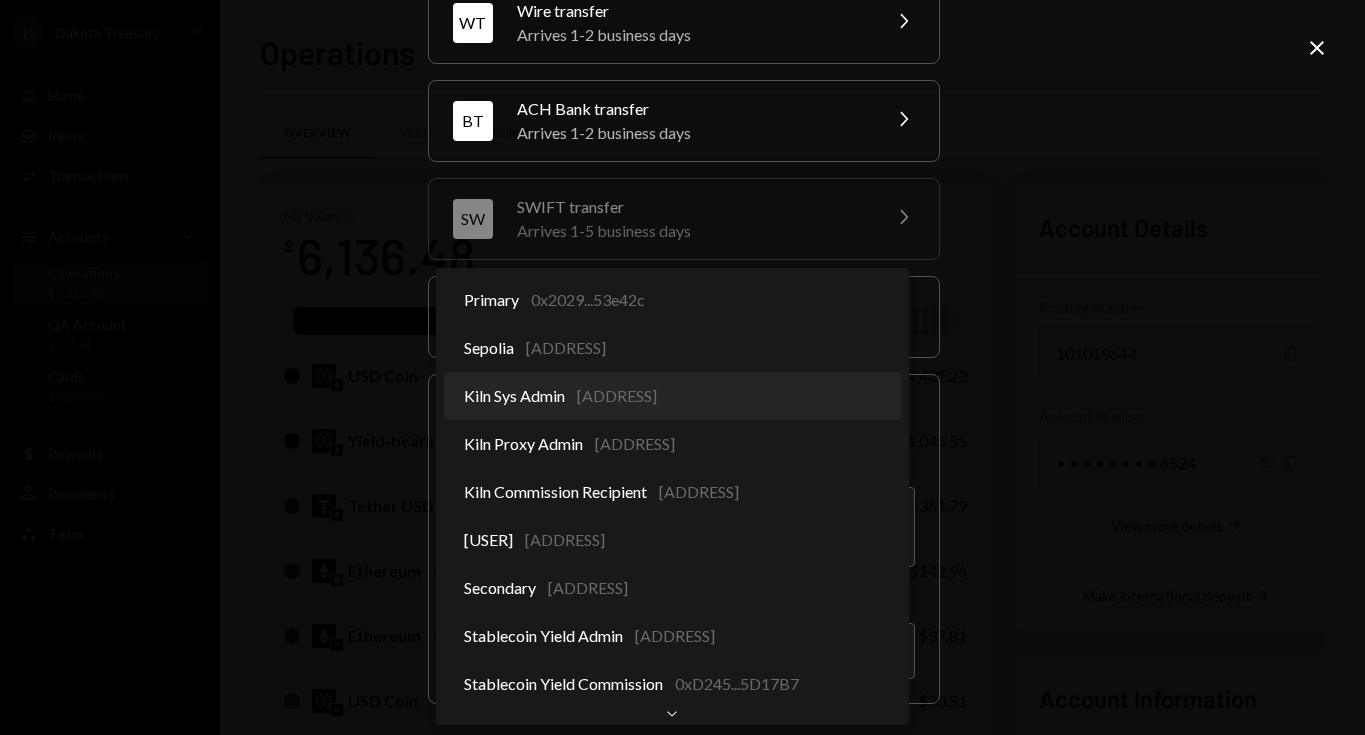 scroll, scrollTop: 0, scrollLeft: 0, axis: both 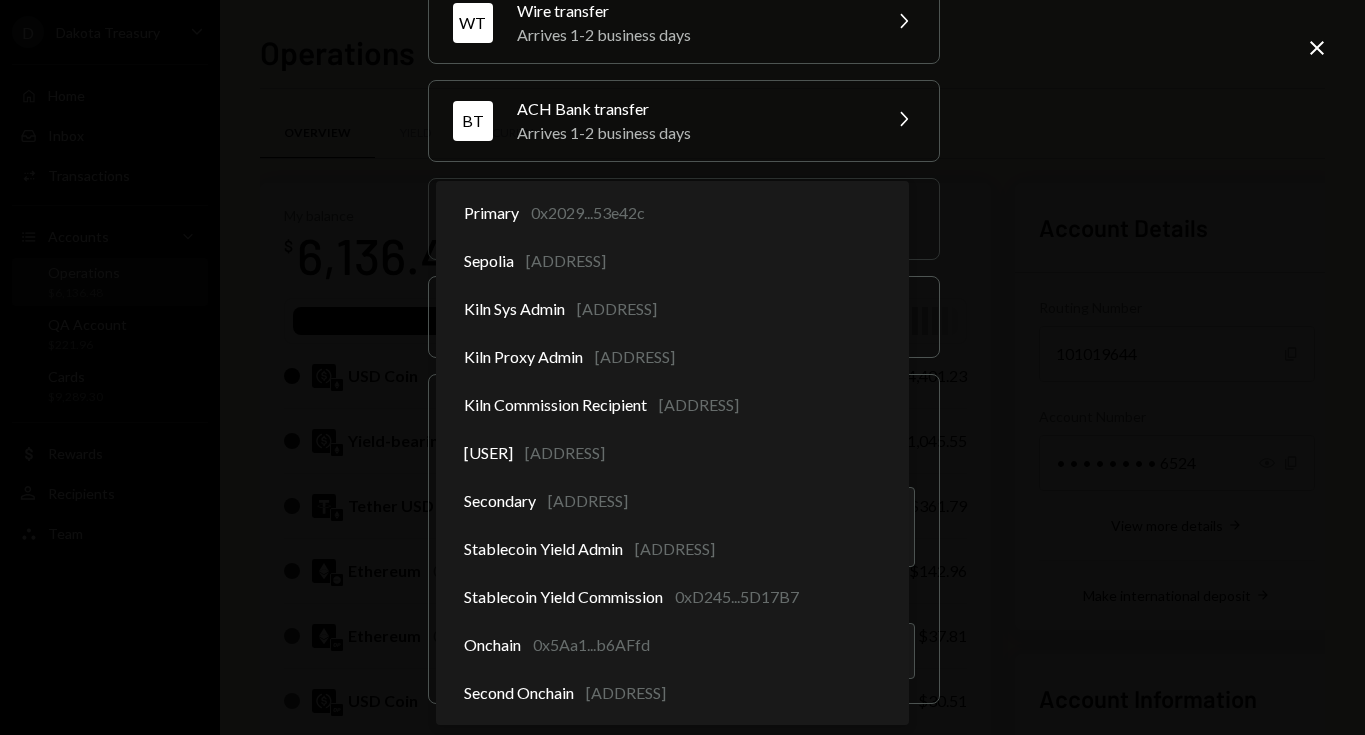click on "Operations $[AMOUNT] QA Account $[AMOUNT] Cards $[AMOUNT] Dollar Rewards User Recipients Team Team Operations Overview Yield Security My balance $ [AMOUNT] USDC USDC USD Coin $[AMOUNT] Yield-bearing USDC $[AMOUNT] Tether USD $[AMOUNT] Ethereum 0.0475  ETH $[AMOUNT] Ethereum 0.0125  ETH $[AMOUNT] USD Coin $[AMOUNT] USD Coin $[AMOUNT] Dakota USD $[AMOUNT] Polygon 83.5277  POL $[AMOUNT] Yield Bearing USDC $[AMOUNT] Echelon Prime 6.5363  PRIME $[AMOUNT] Ethereum 0.0031  ETH $[AMOUNT] USD Coin $[AMOUNT] Tether USD $[AMOUNT] Ethereum 0.001  ETH $[AMOUNT] Solana 0.0056  SOL $[AMOUNT] Recent Transactions View all Type Initiated By Initiated At Status Lending Reward 0.1031  USDC Operations 1:00 PM Completed Lending Reward 0.0015  USDC Operations 11:00 AM Completed Lending Reward 0.1010  USDC Operations [DATE] Completed Lending Reward 0.0015  USDC Operations [DATE] Completed Deposit 231.4888  USDC [ADDRESS] Copy [DATE] Completed Account Details" at bounding box center (682, 367) 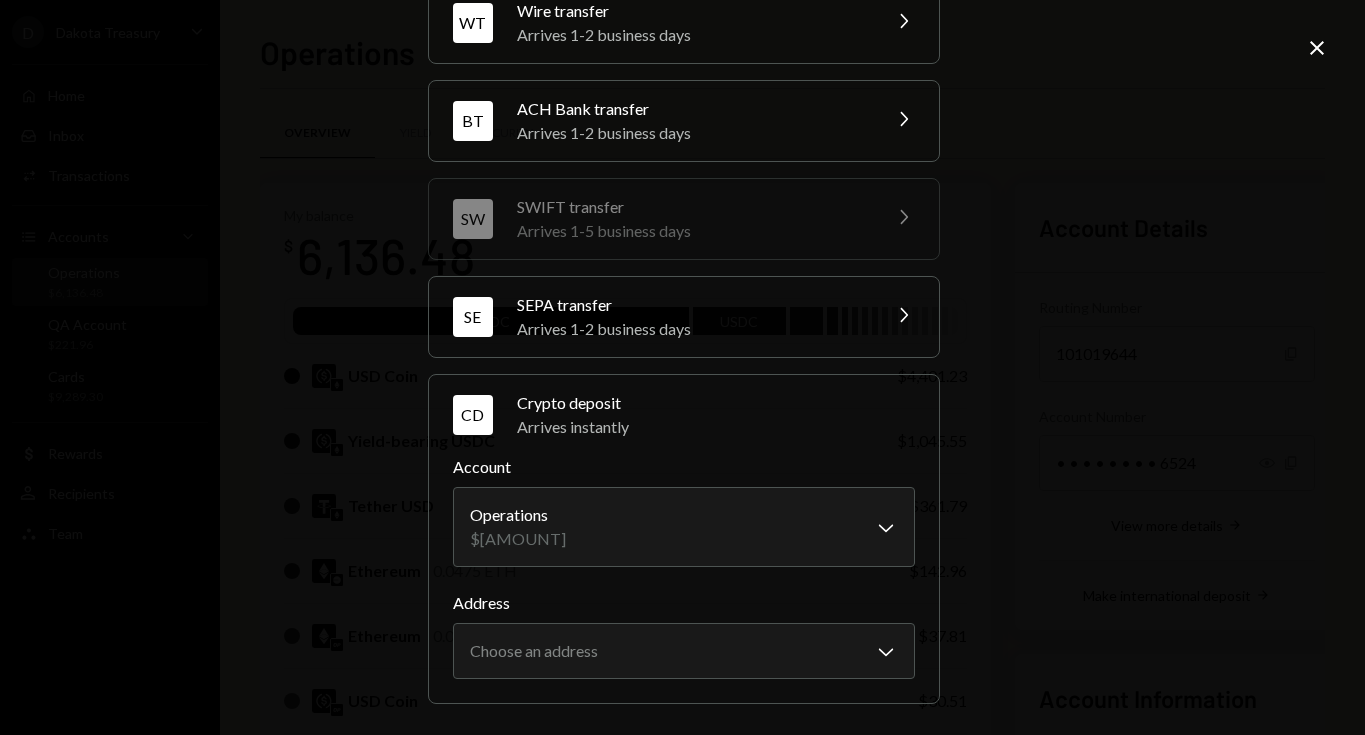 click 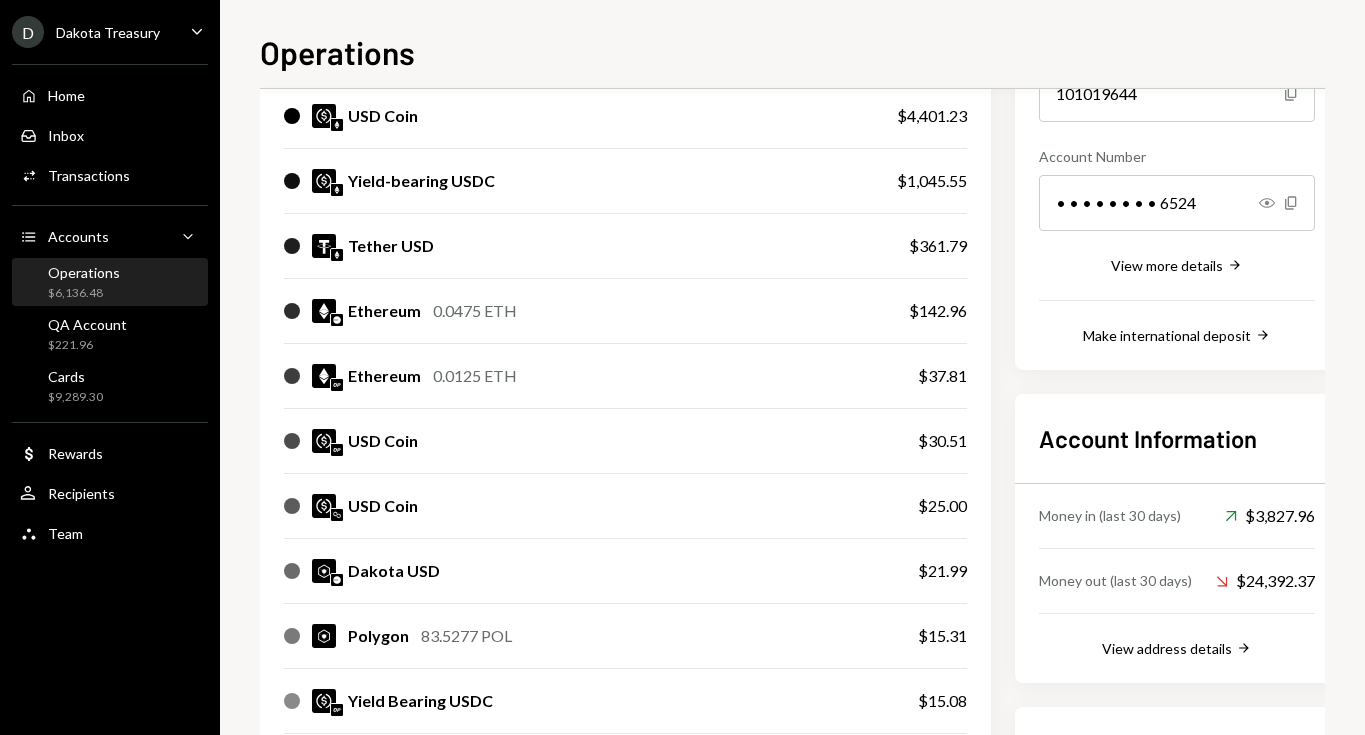 scroll, scrollTop: 237, scrollLeft: 0, axis: vertical 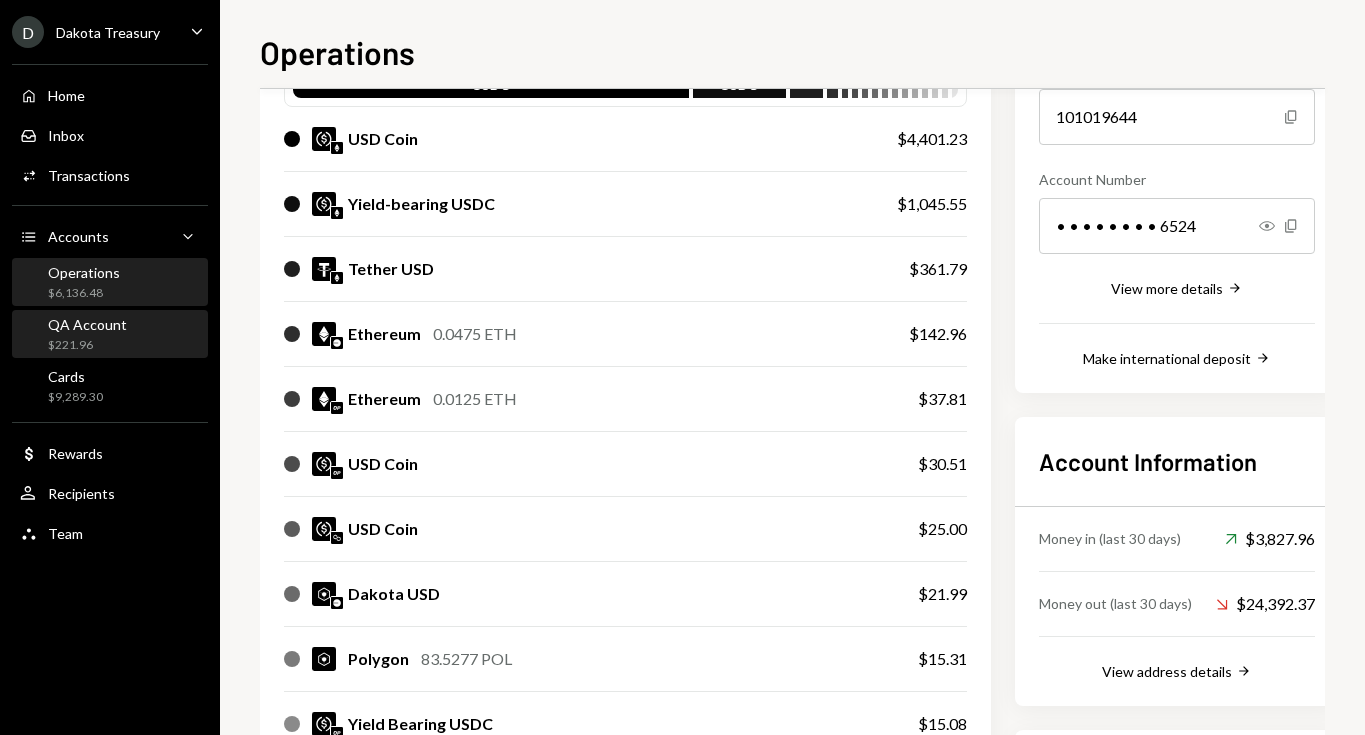 click on "QA Account $[AMOUNT]" at bounding box center (87, 335) 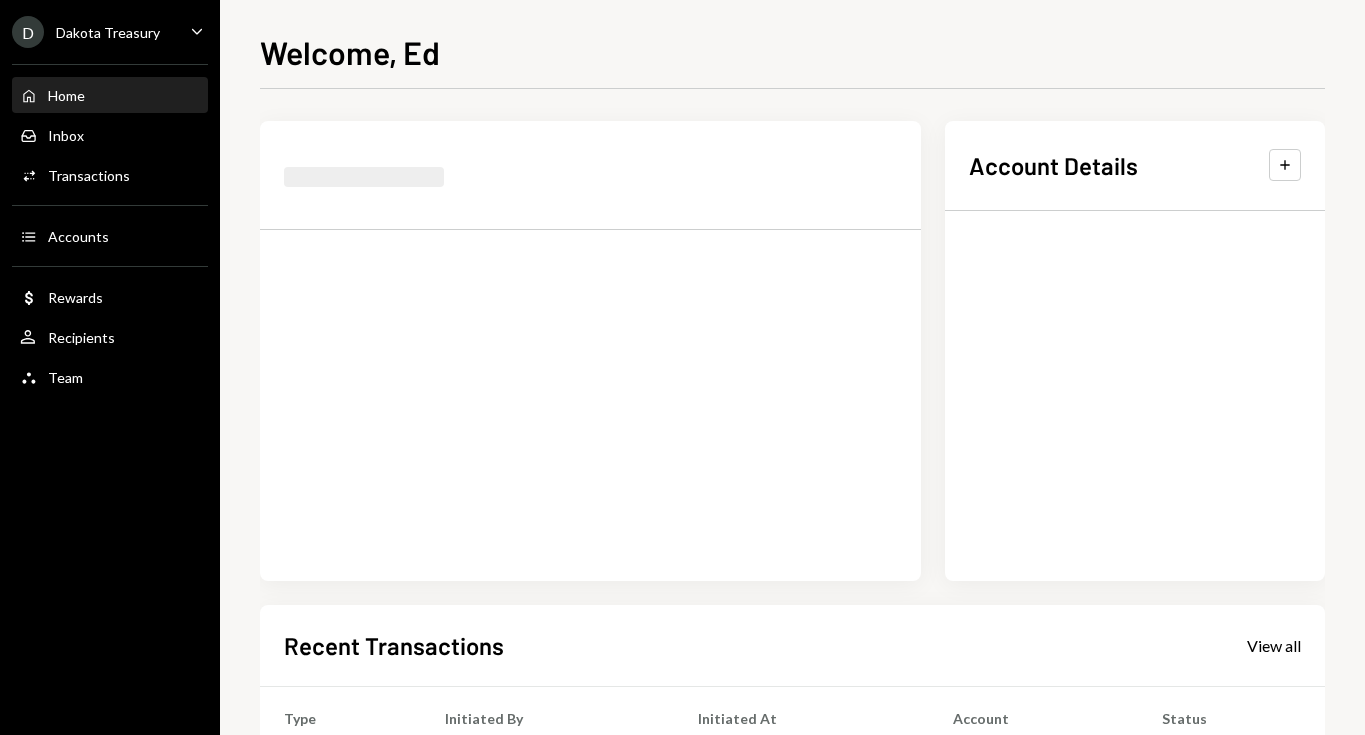 scroll, scrollTop: 0, scrollLeft: 0, axis: both 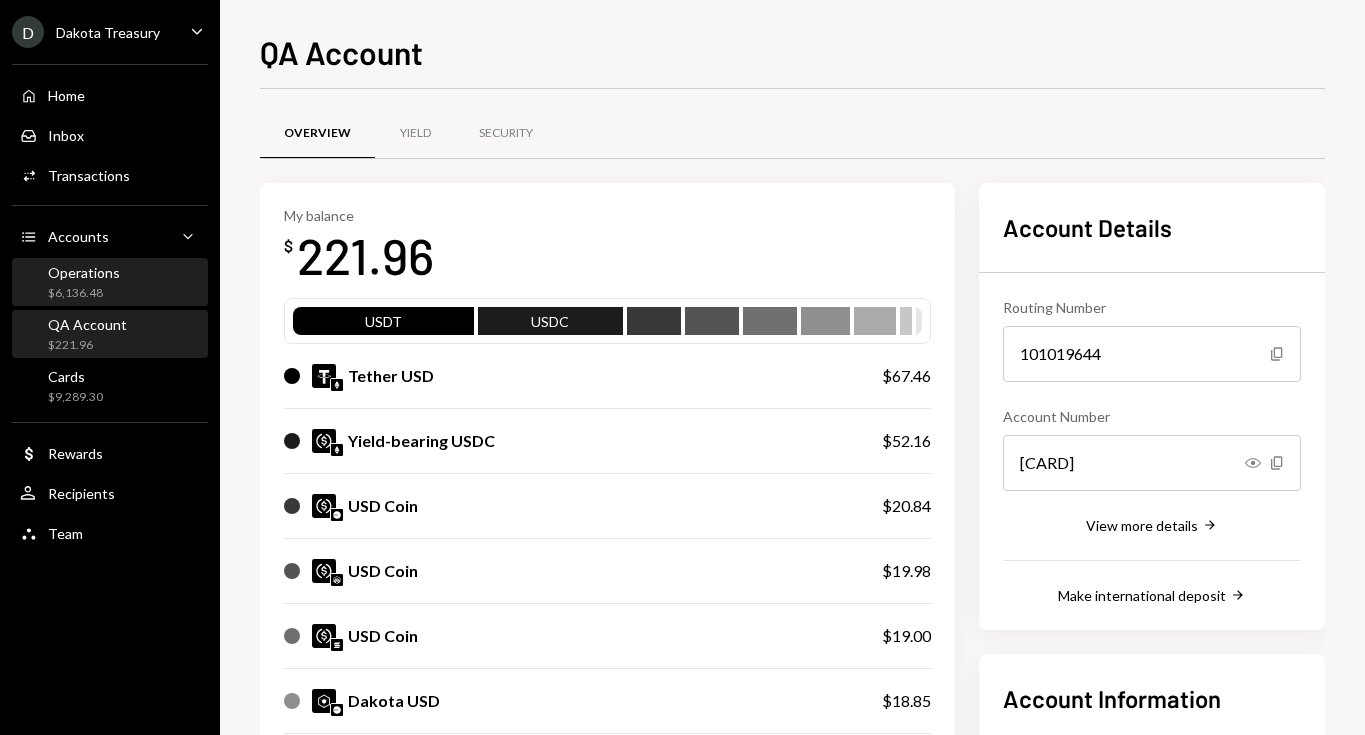 click on "Operations" at bounding box center [84, 272] 